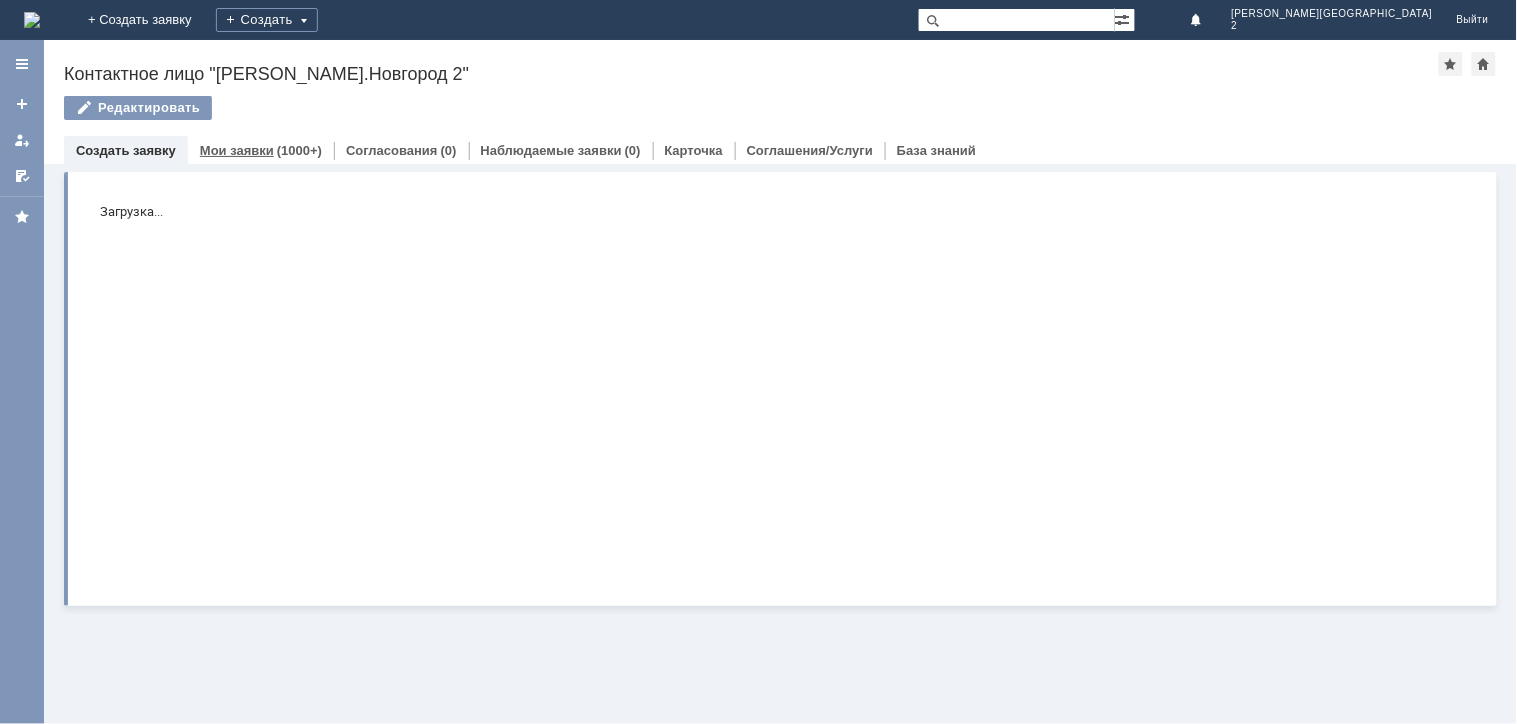 scroll, scrollTop: 0, scrollLeft: 0, axis: both 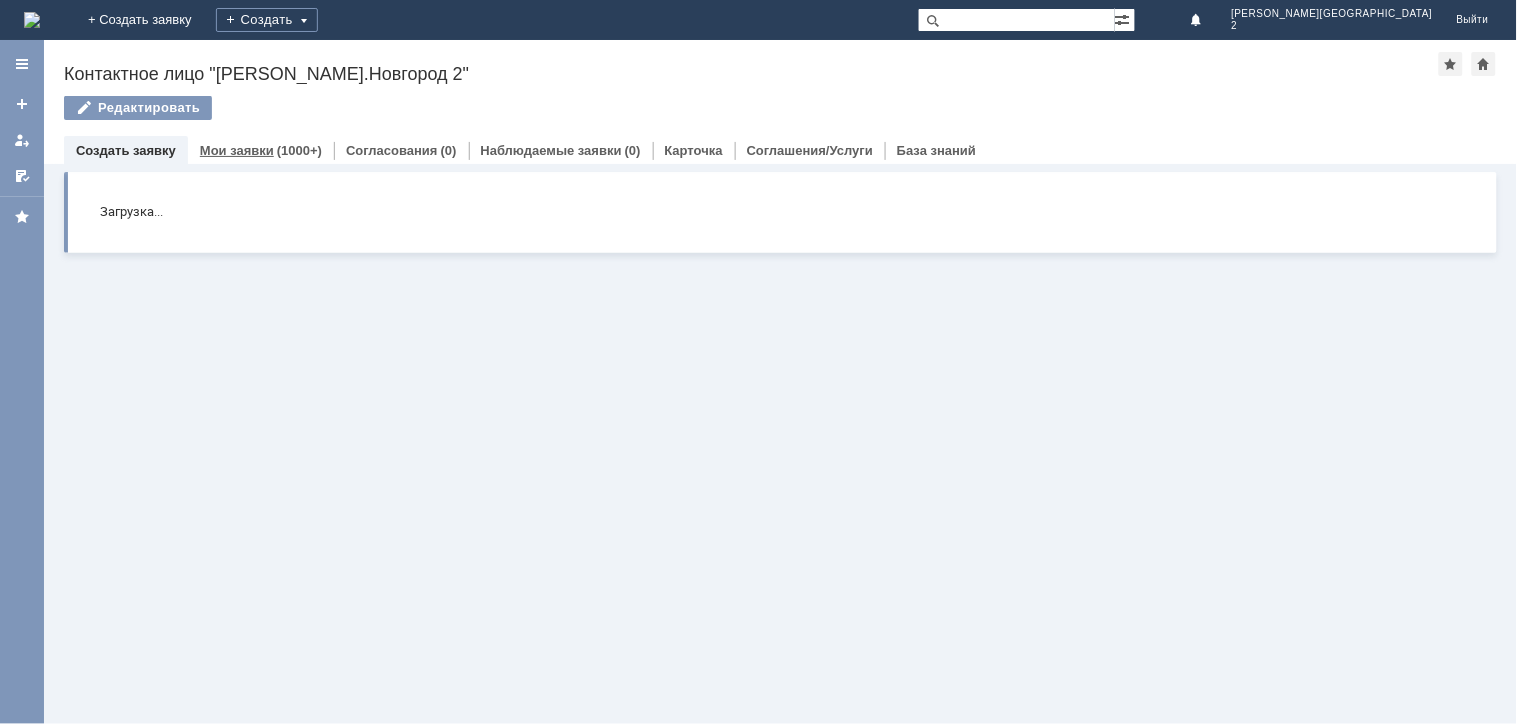 click on "Мои заявки" at bounding box center (237, 150) 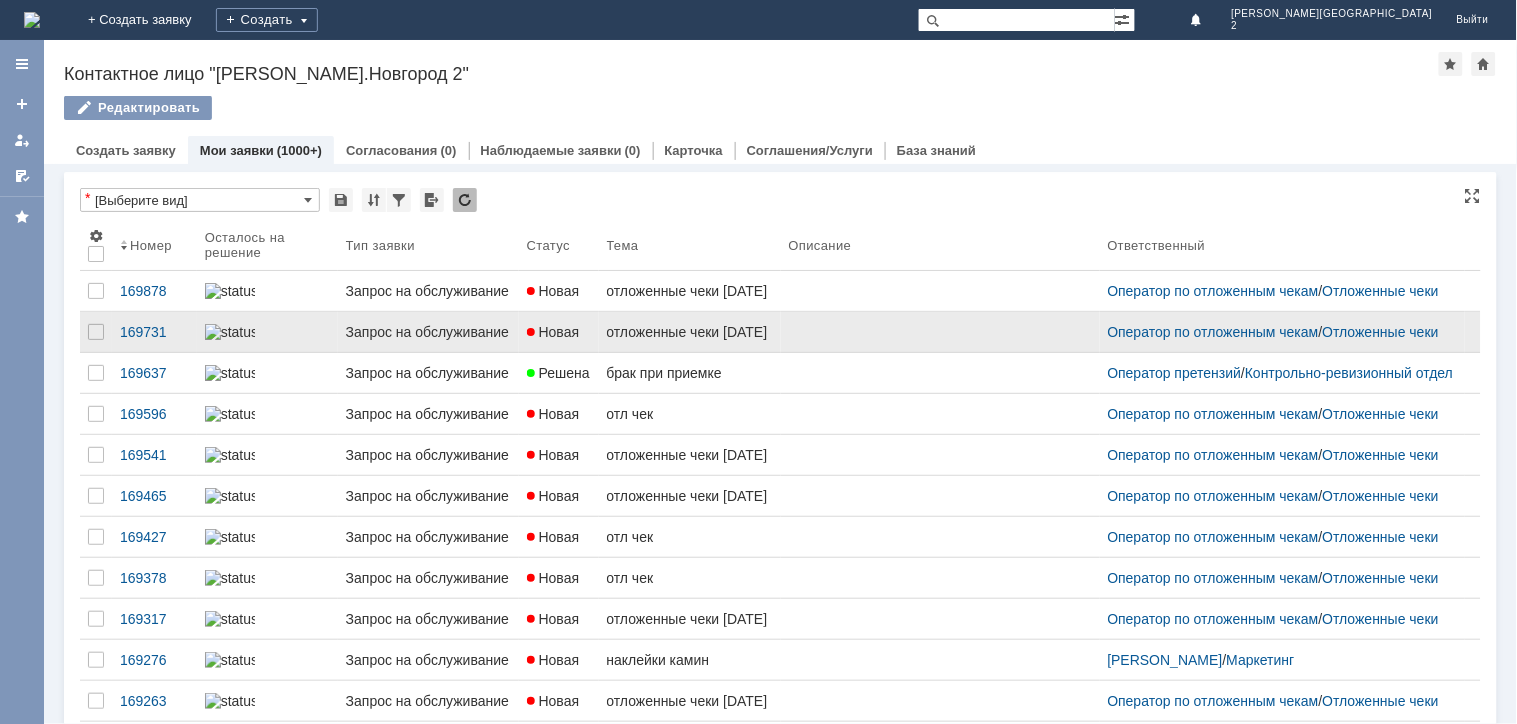 scroll, scrollTop: 0, scrollLeft: 0, axis: both 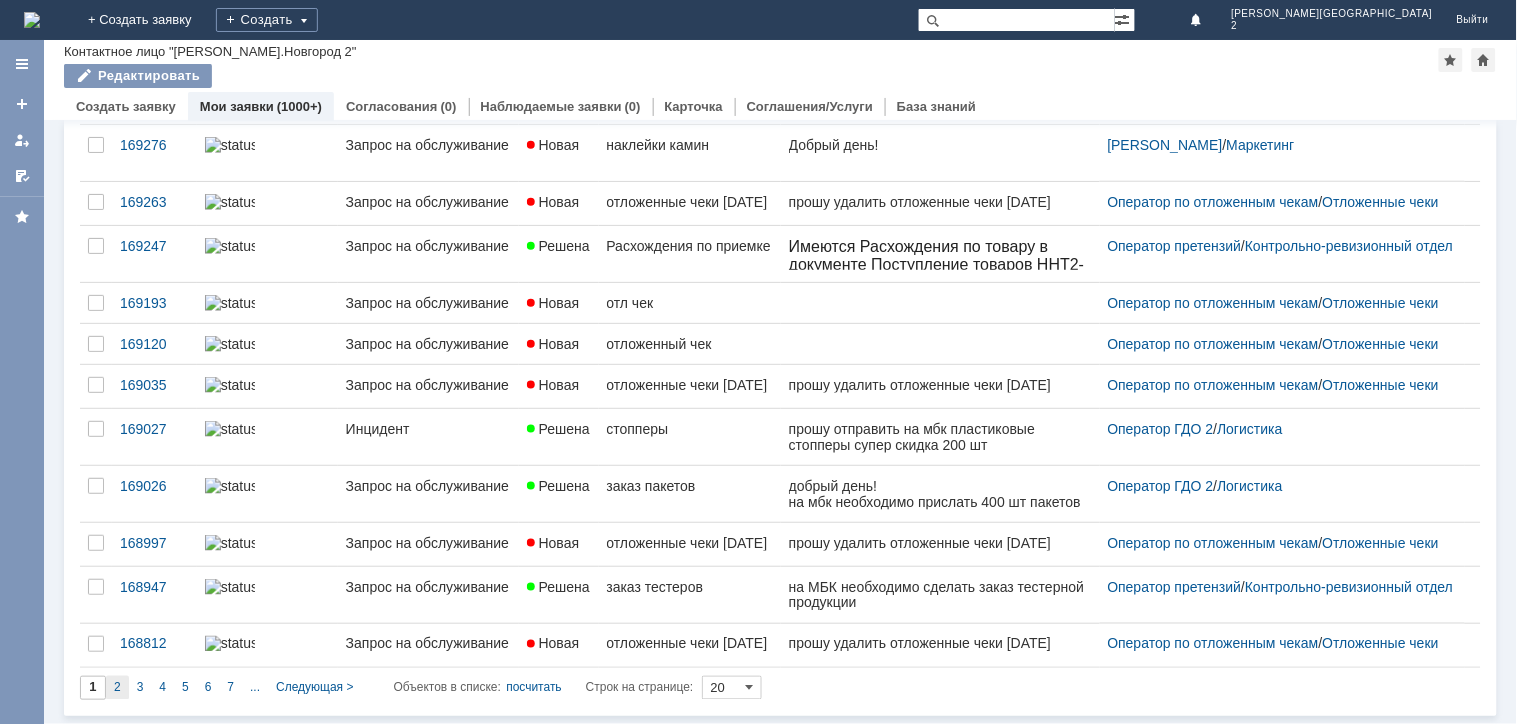 click on "2" at bounding box center [117, 688] 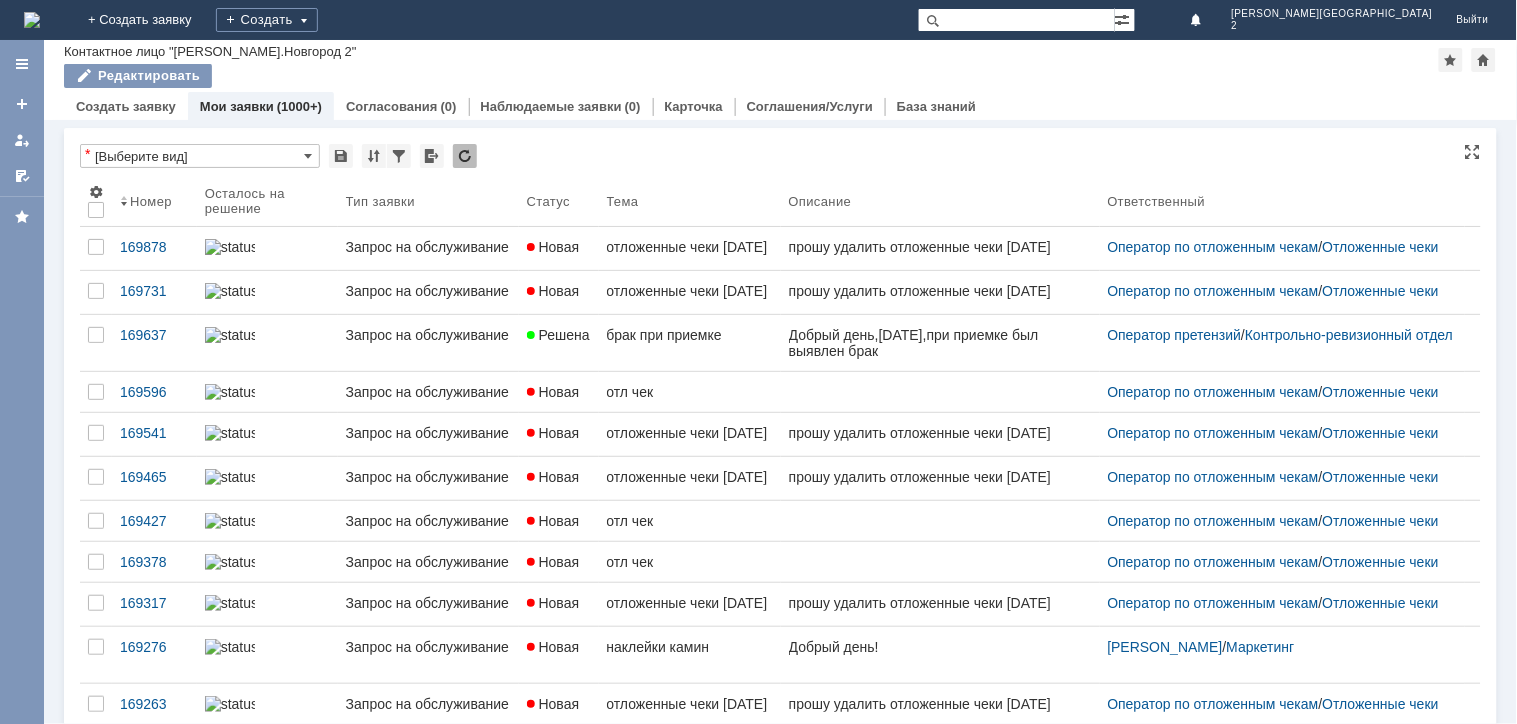 type on "2" 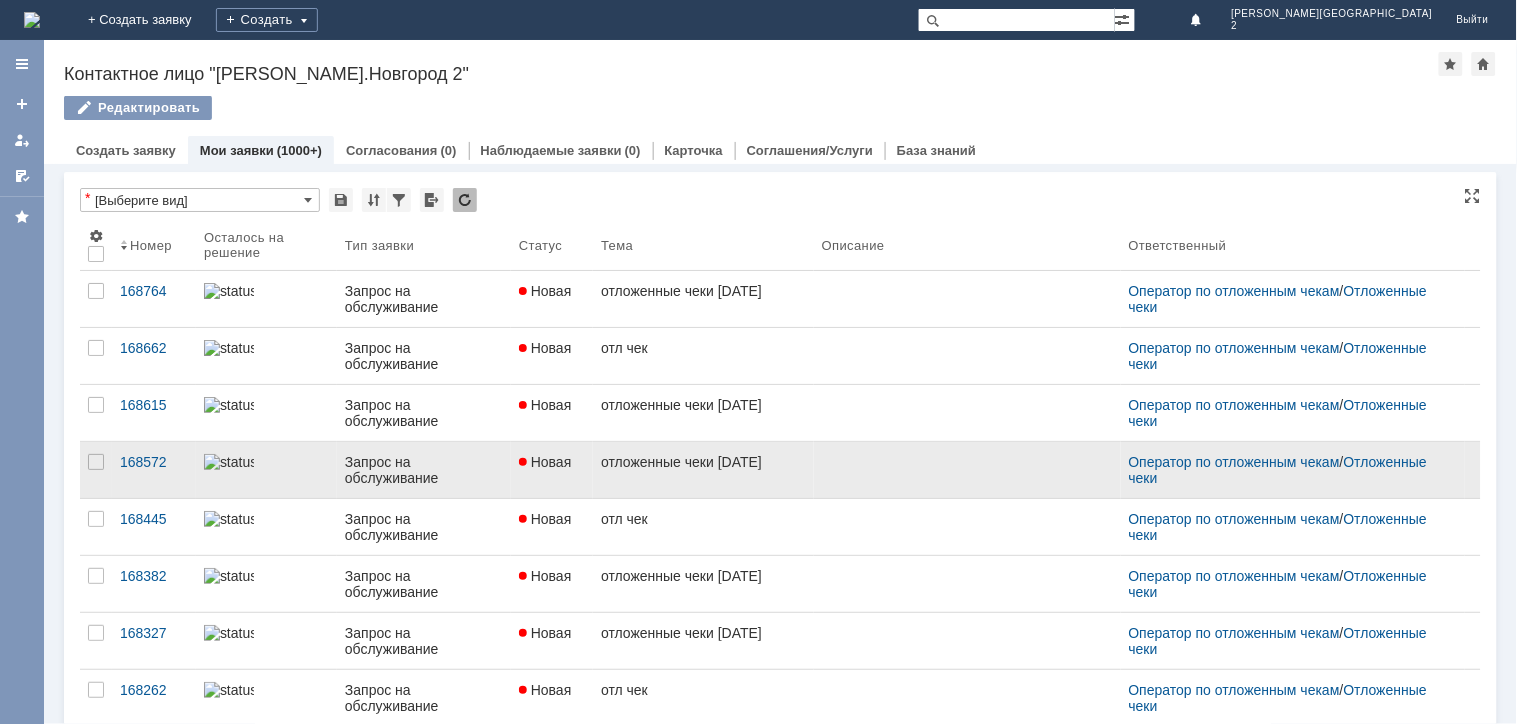 scroll, scrollTop: 0, scrollLeft: 0, axis: both 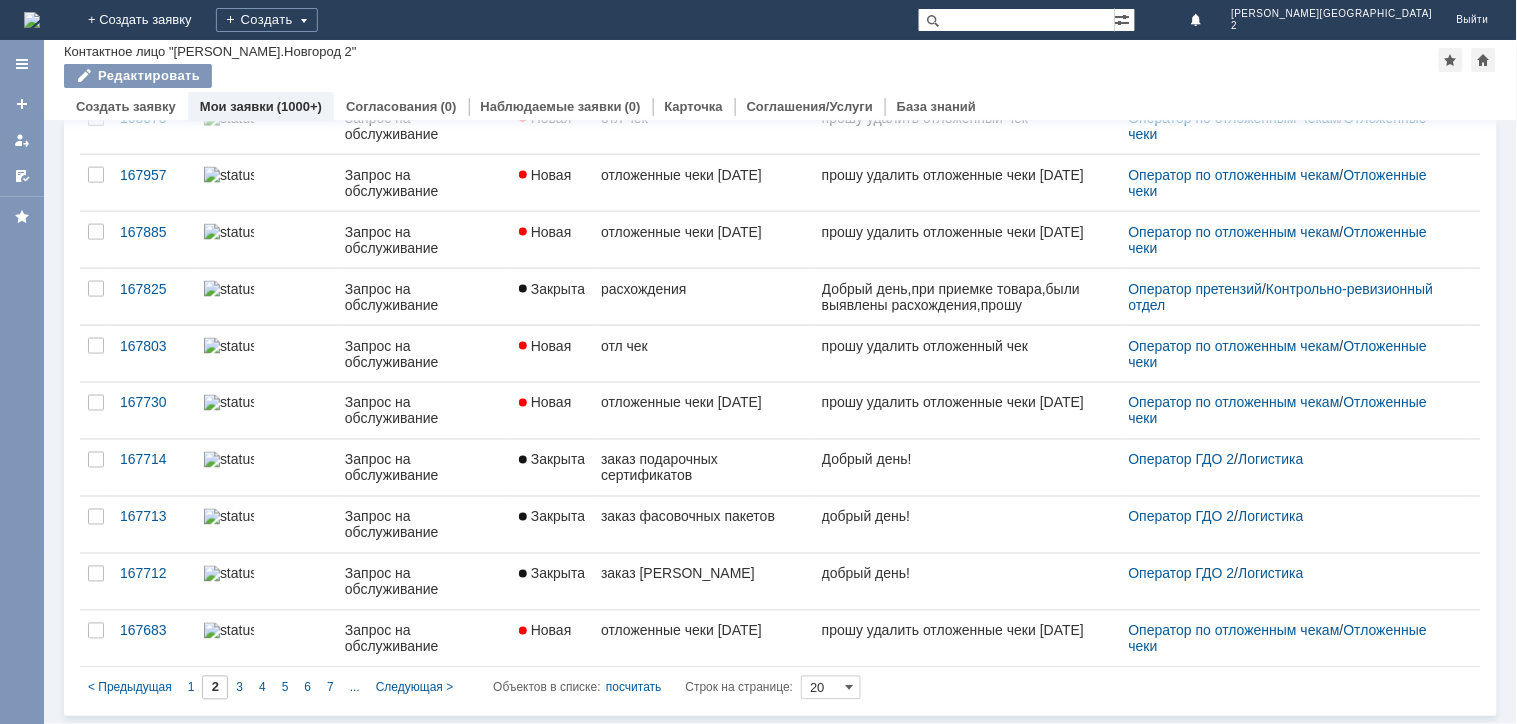 click on "3" at bounding box center (239, 688) 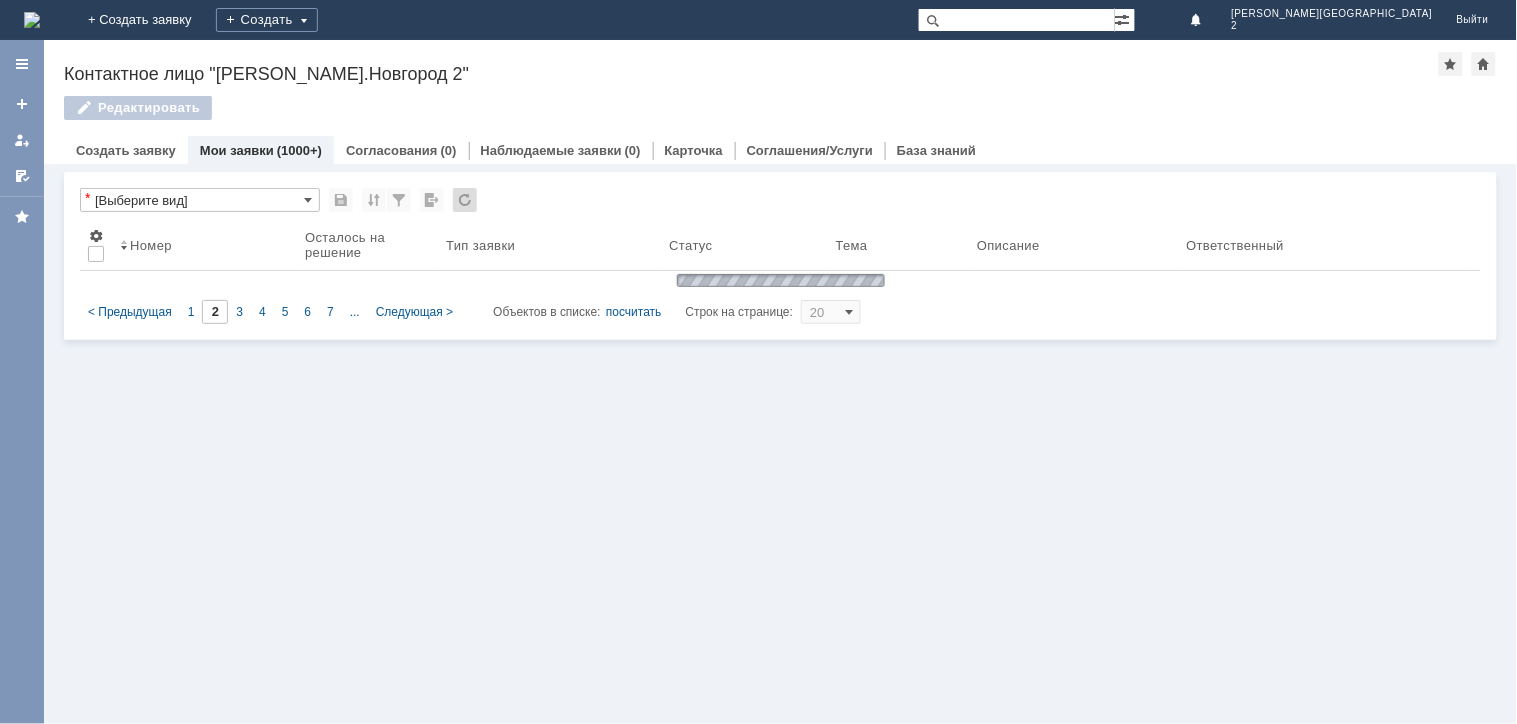 type on "3" 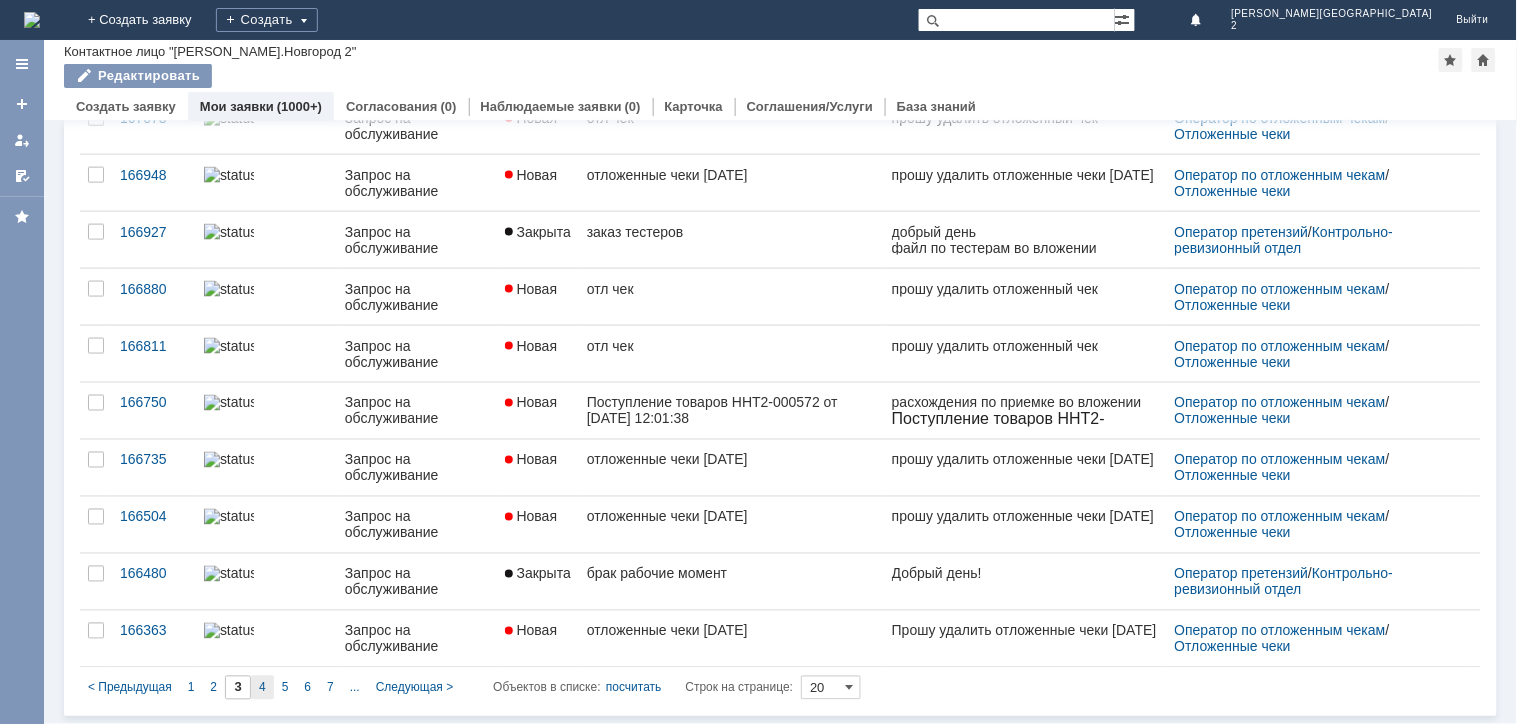 click on "4" at bounding box center [262, 688] 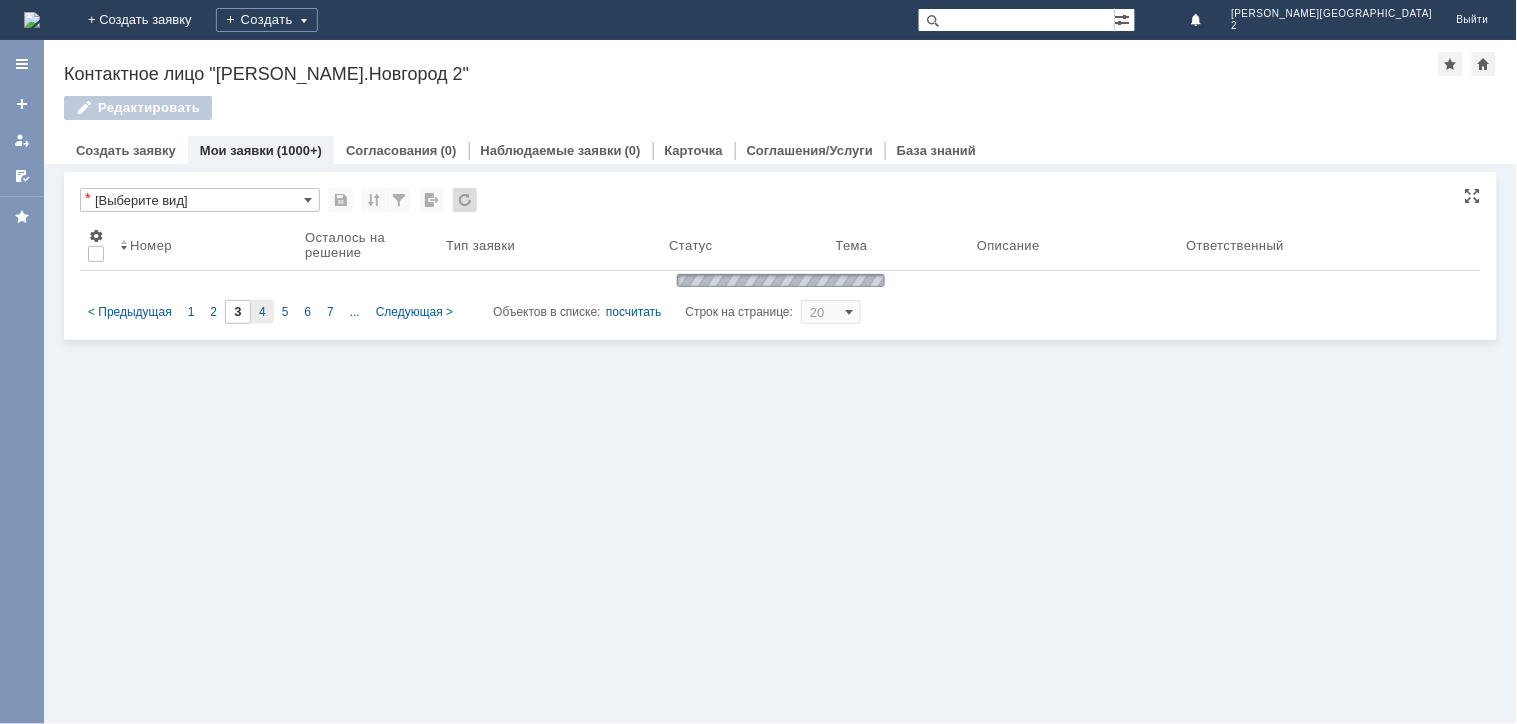 type on "4" 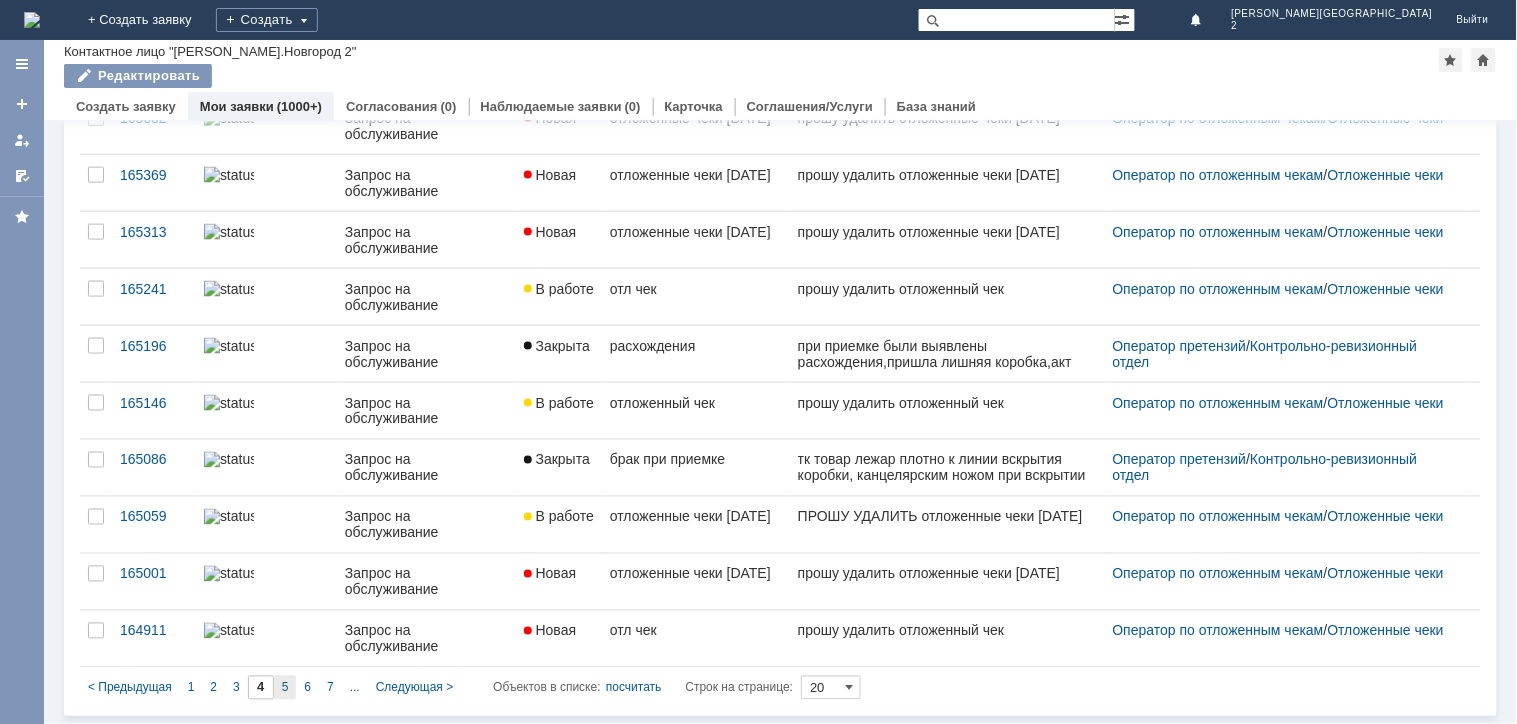click on "5" at bounding box center [285, 688] 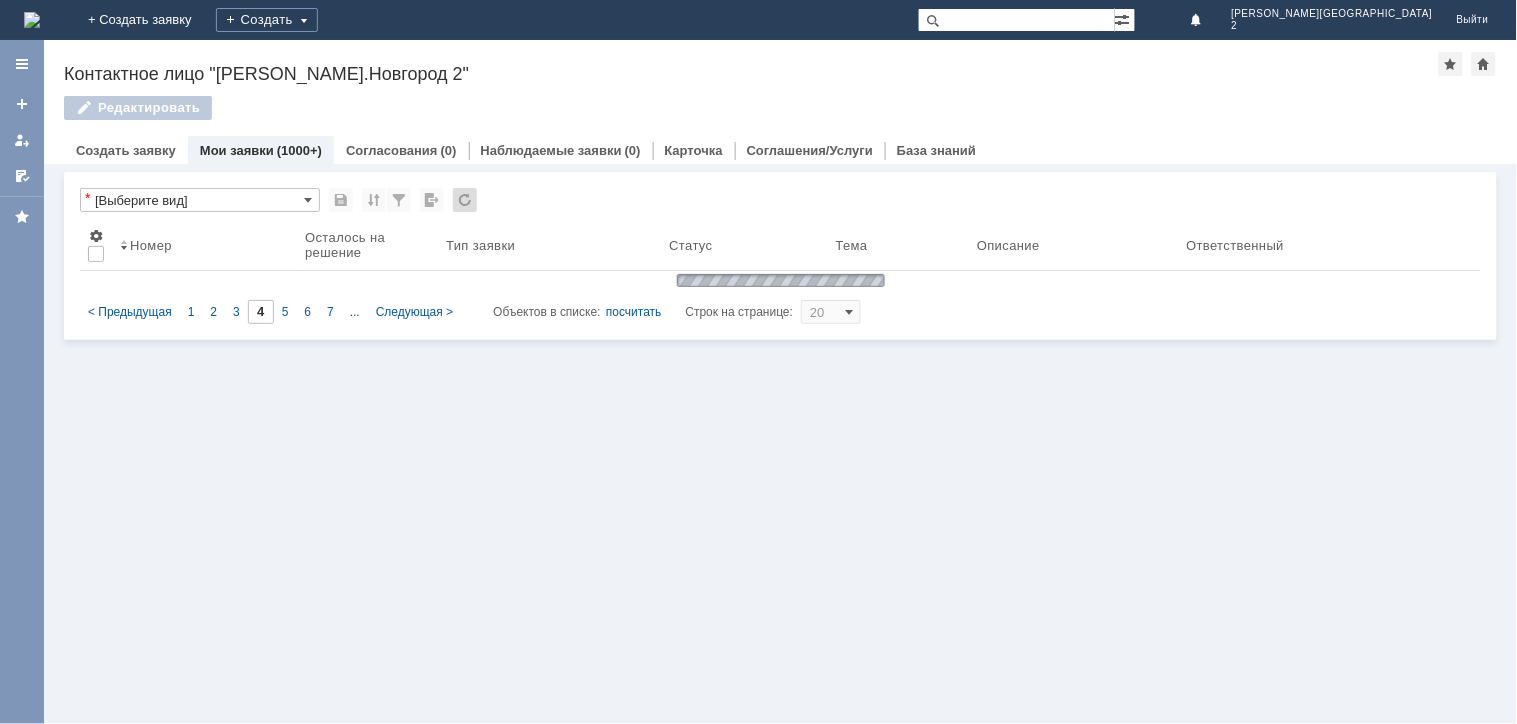 type on "5" 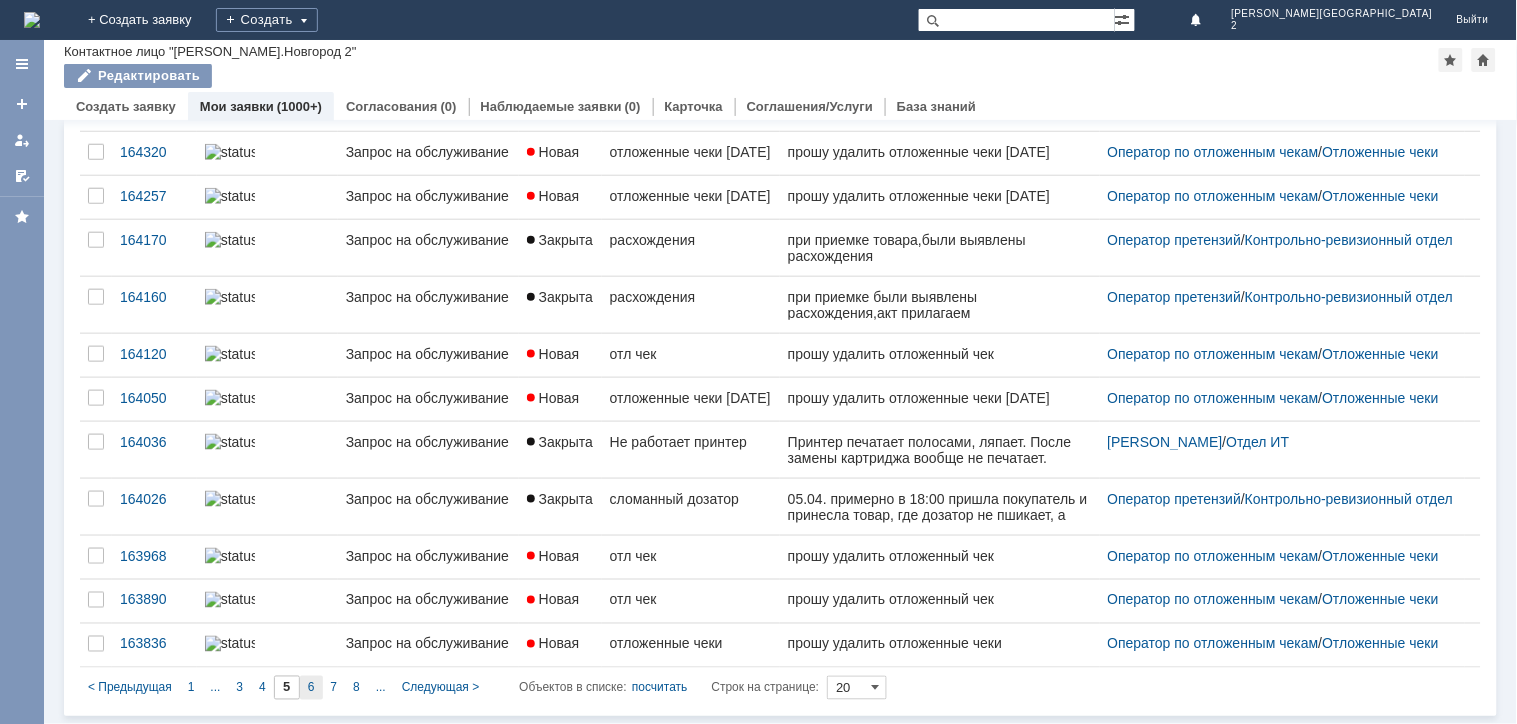 click on "6" at bounding box center [311, 688] 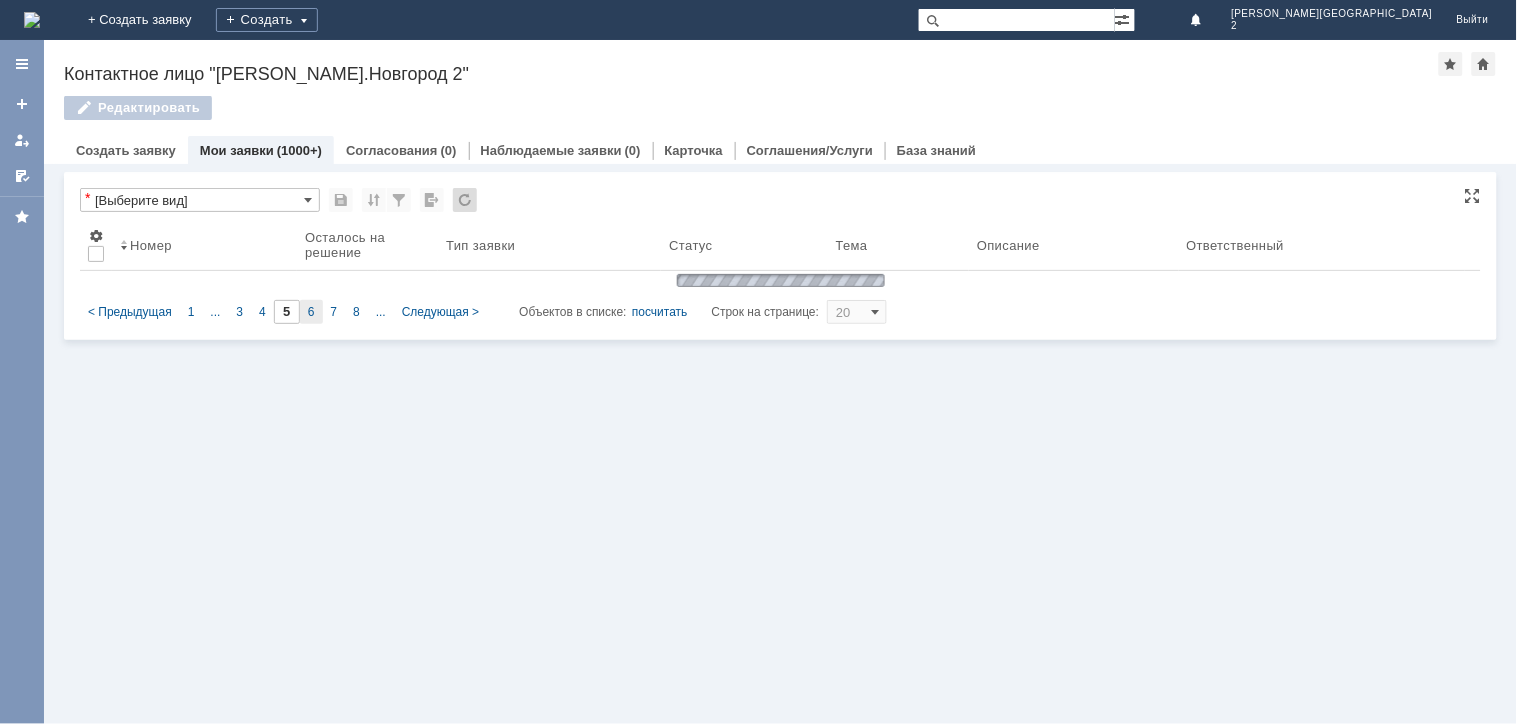 type on "6" 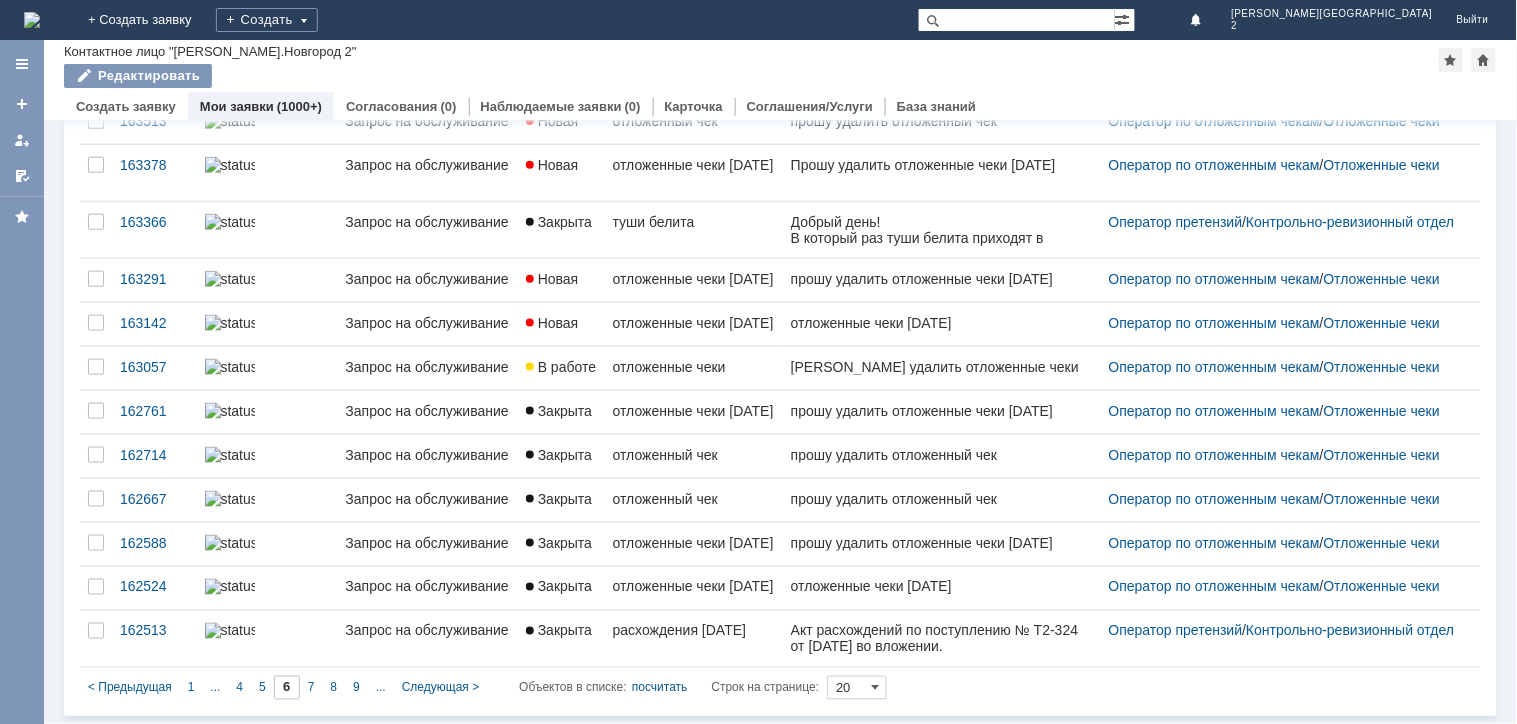 click on "7" at bounding box center (311, 688) 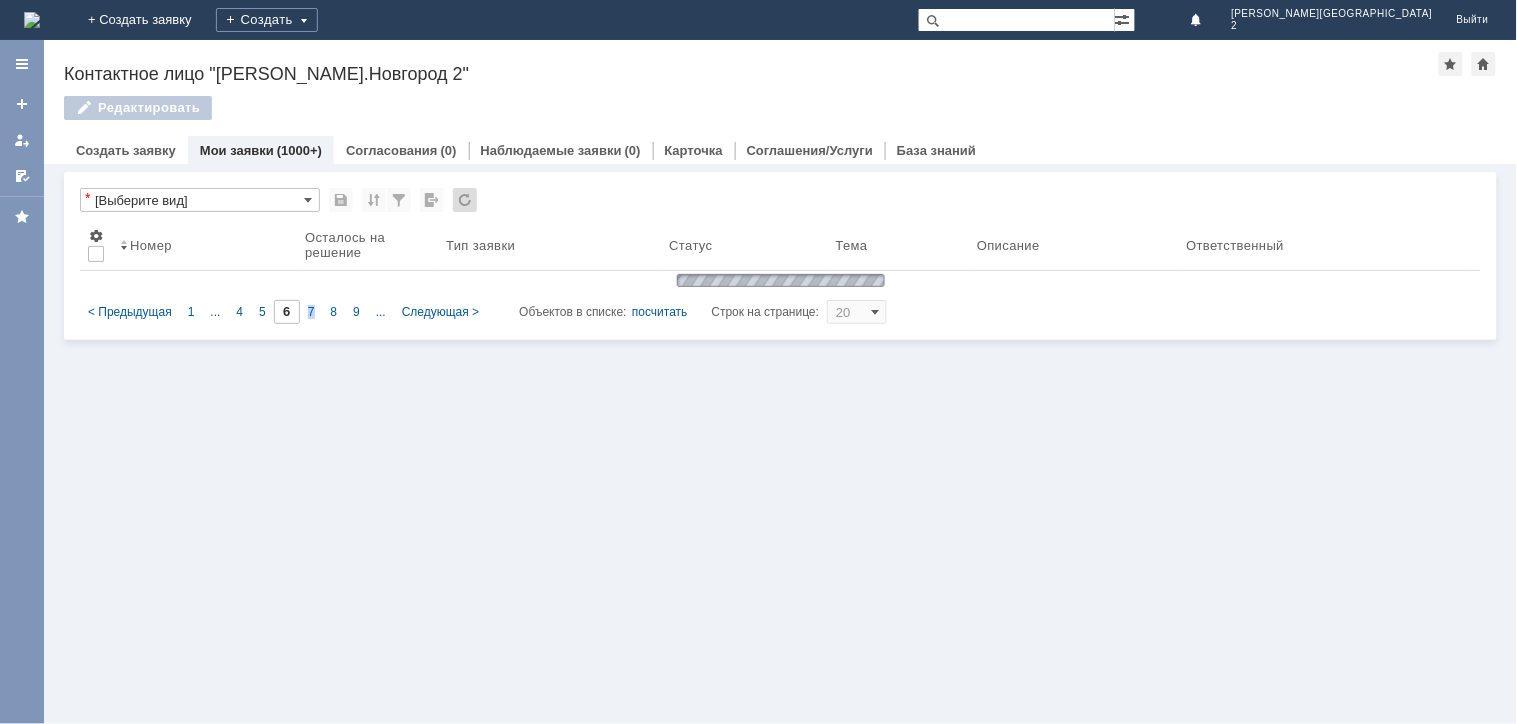 type on "7" 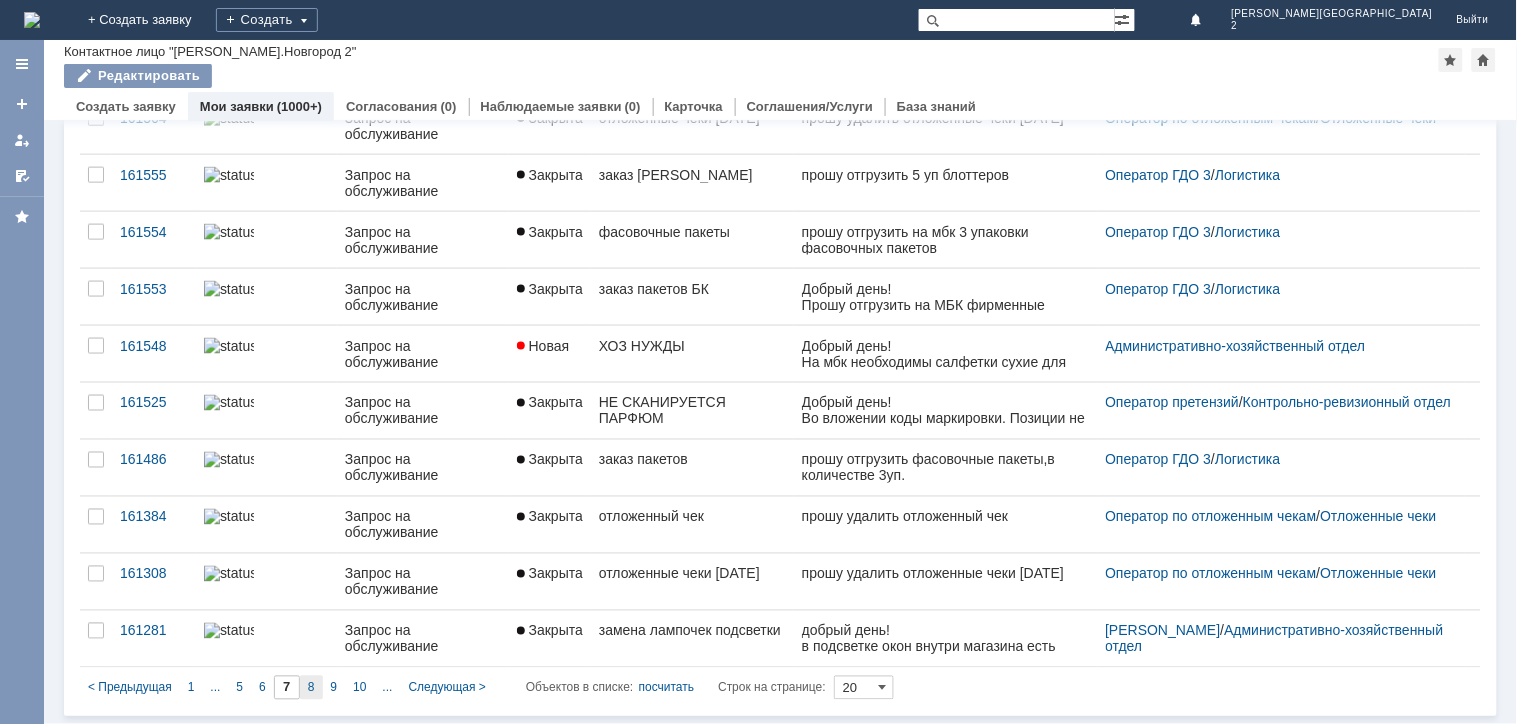 click on "8" at bounding box center [311, 688] 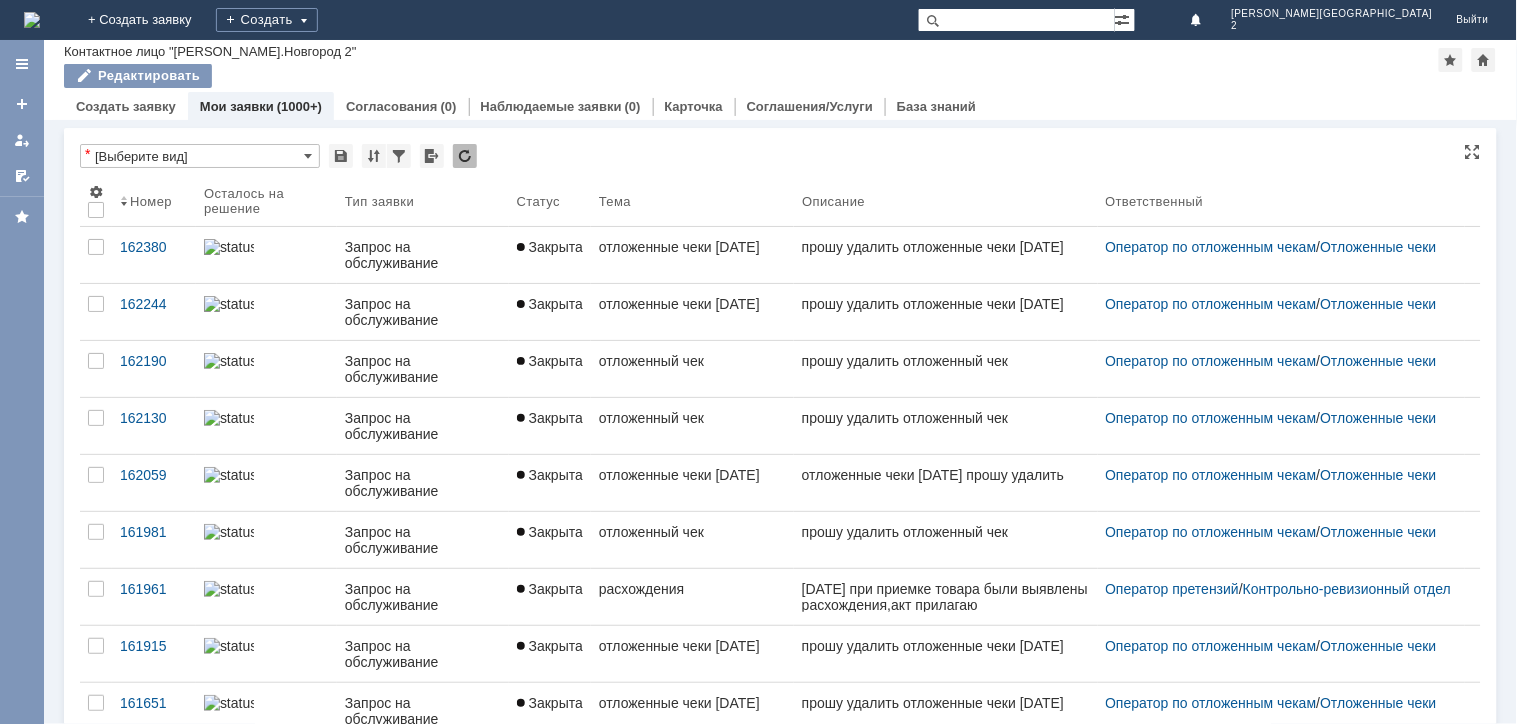 type on "8" 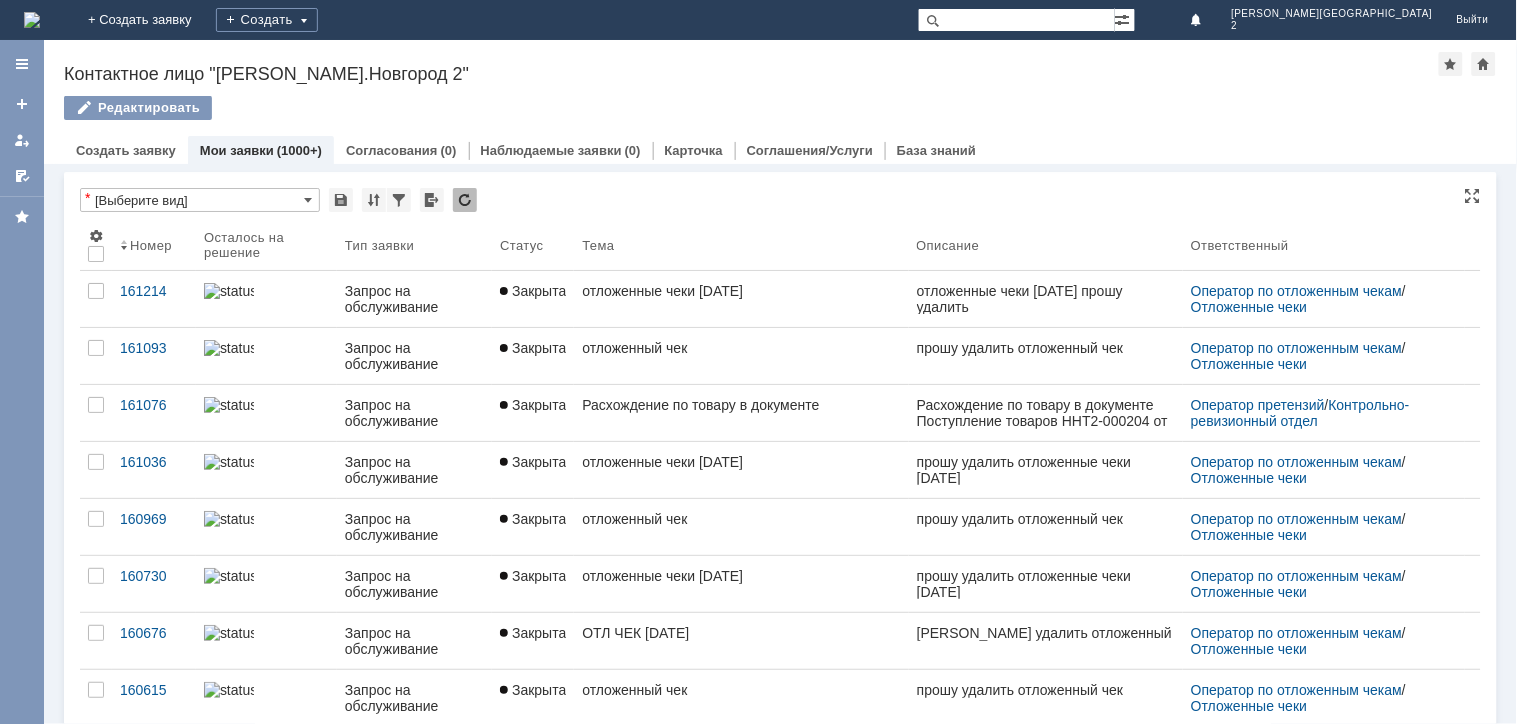 click on "Мои заявки (1000+)" at bounding box center (261, 150) 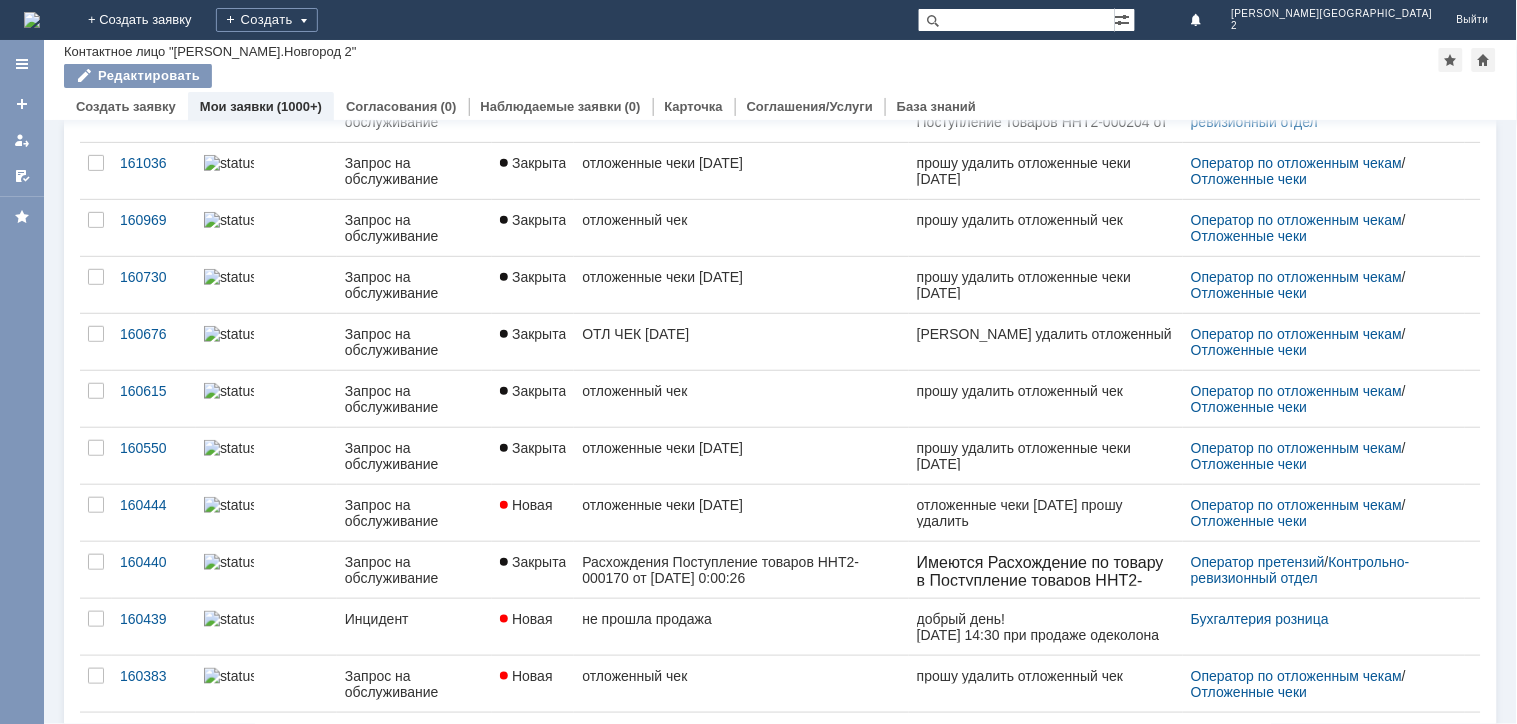 click at bounding box center (32, 20) 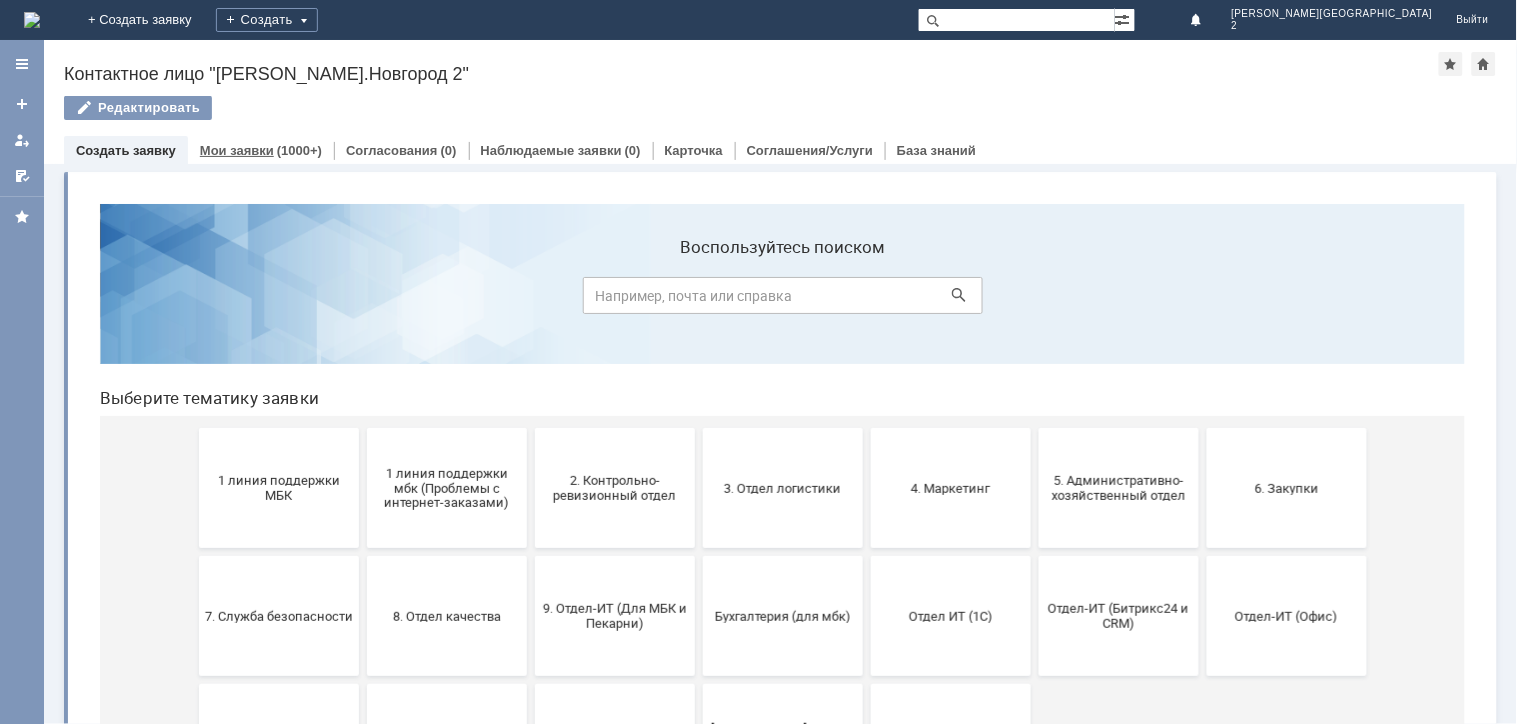 click on "Мои заявки (1000+)" at bounding box center (261, 150) 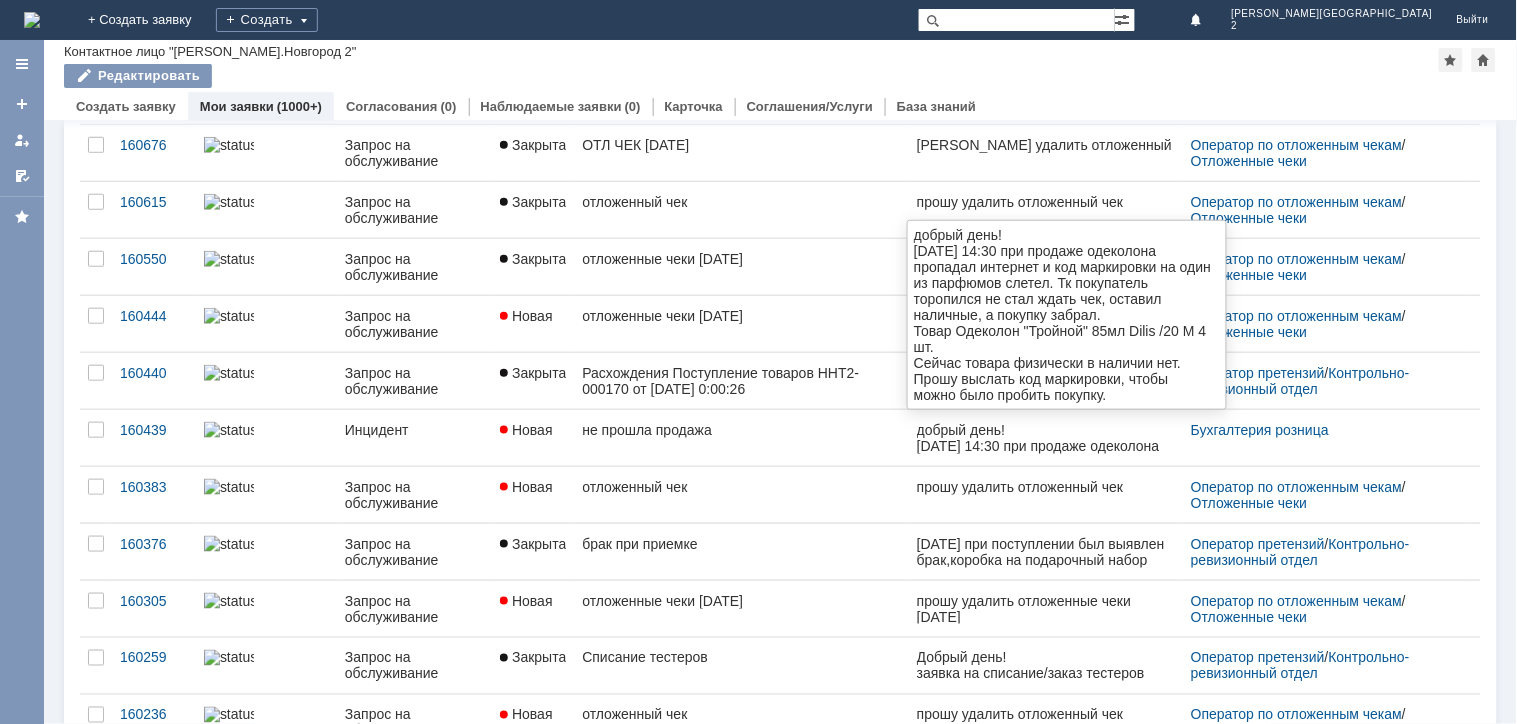 click on "добрый день!" at bounding box center (1045, 429) 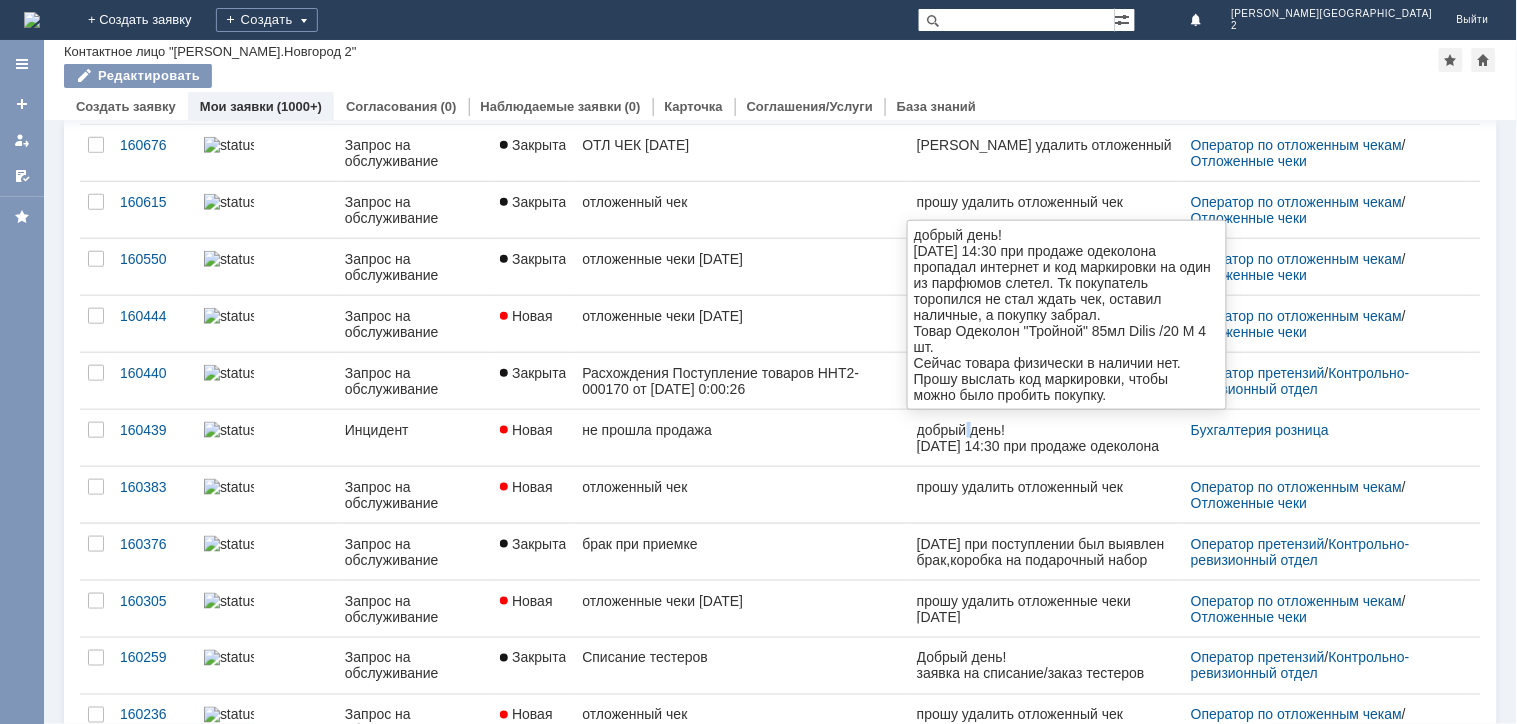 click on "добрый день!" at bounding box center (1045, 429) 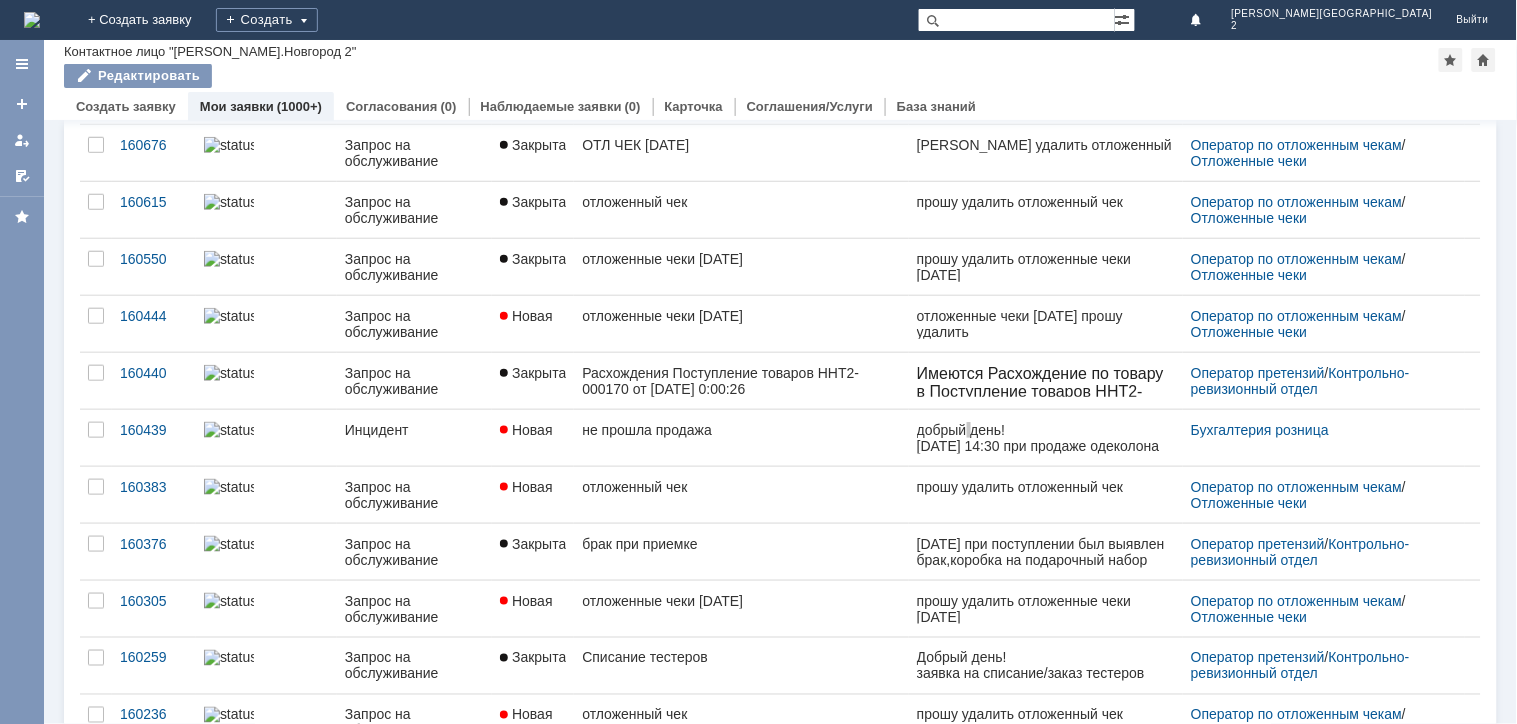 click on "Новая" at bounding box center (533, 430) 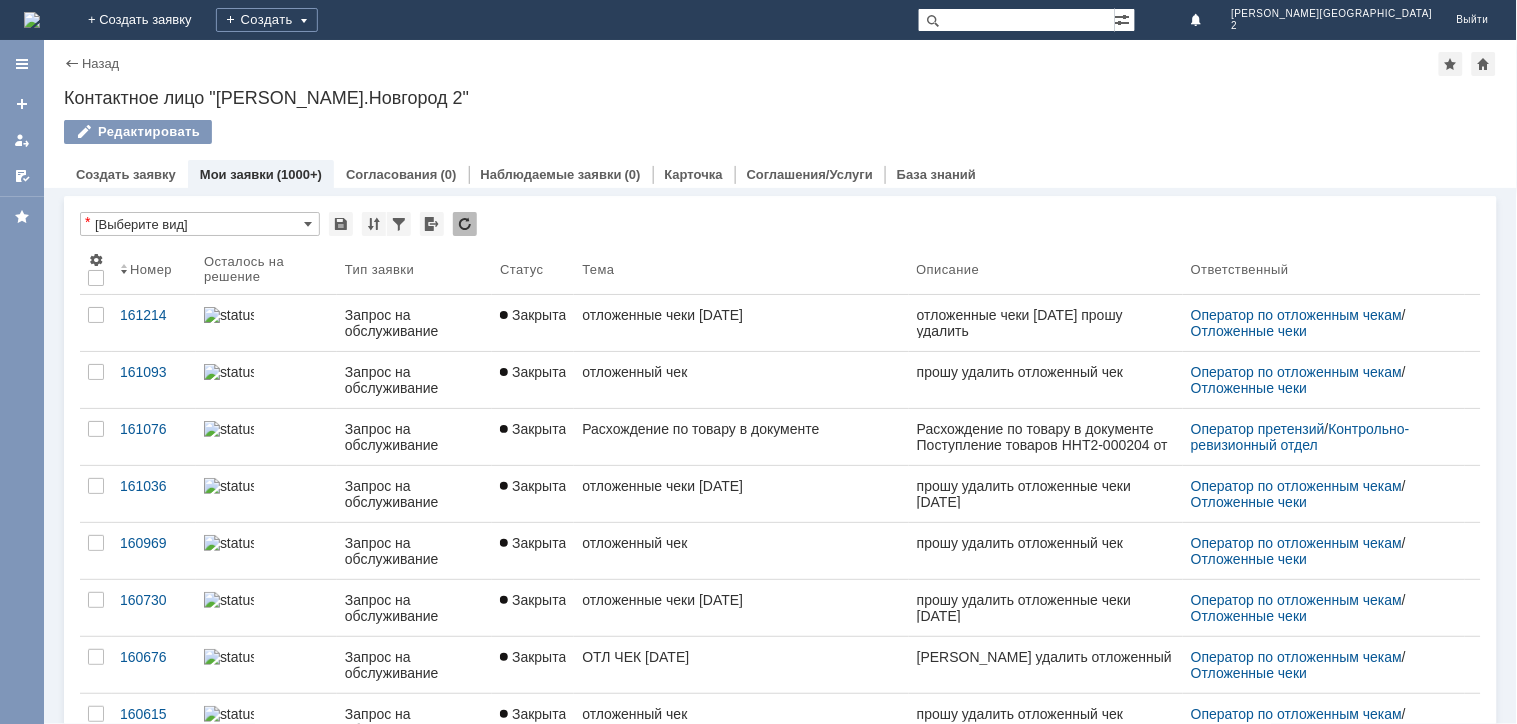 click on "Мои заявки" at bounding box center (237, 174) 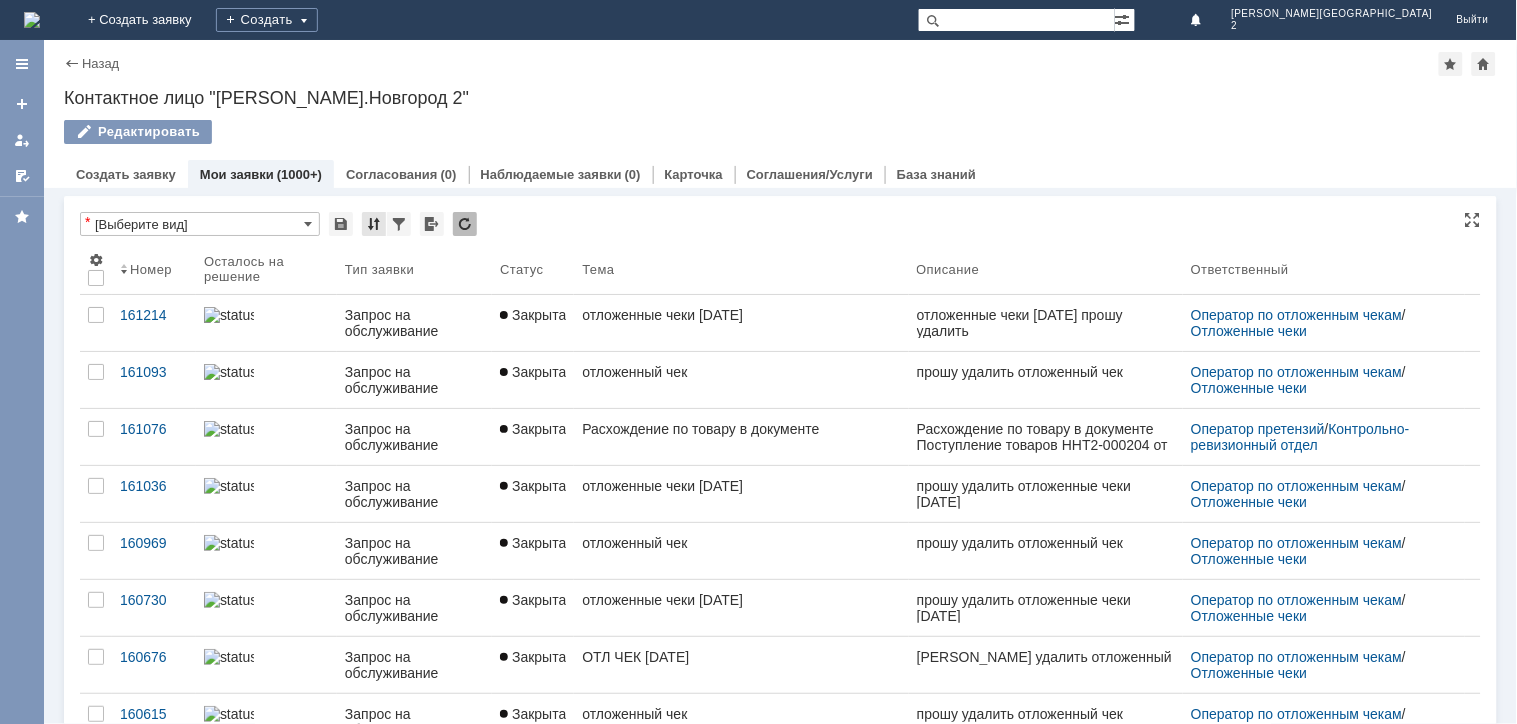 click at bounding box center [374, 224] 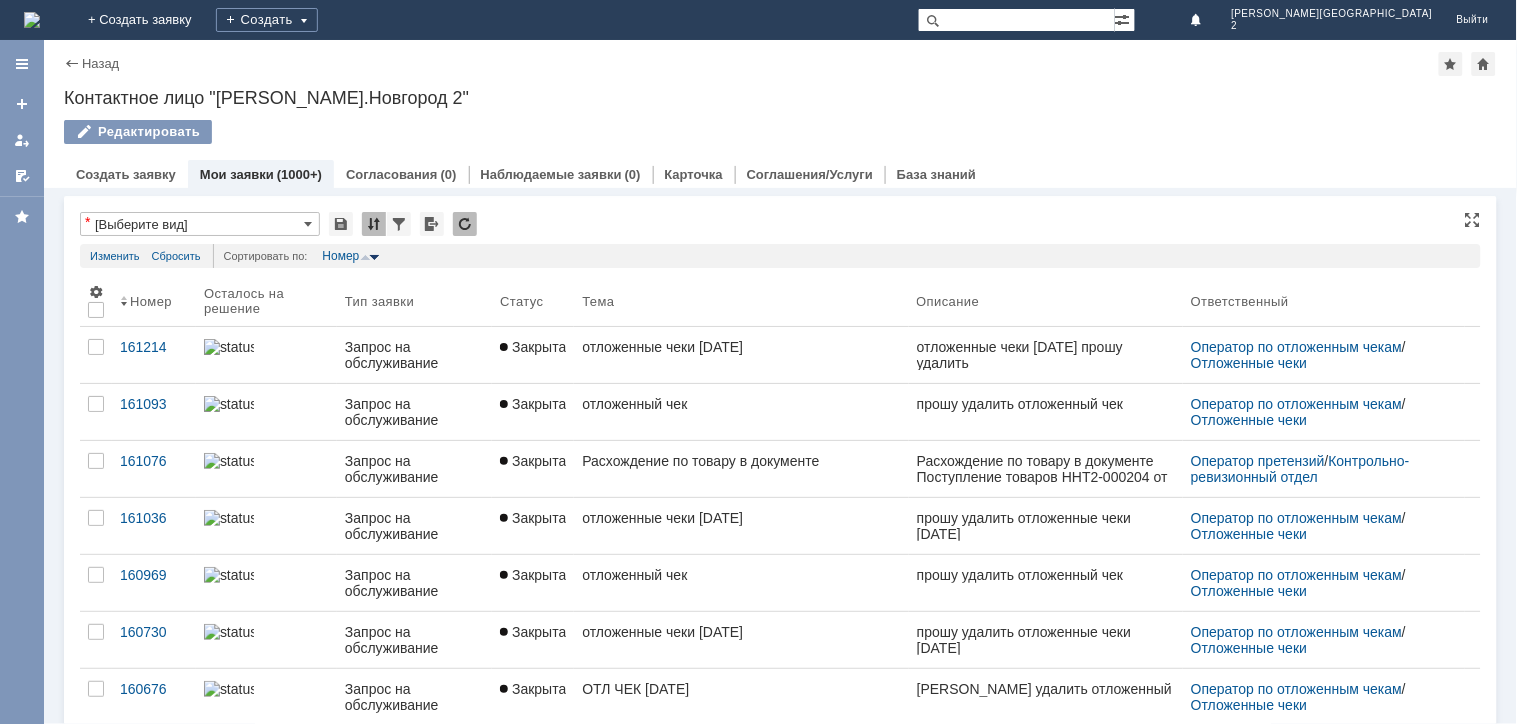 click at bounding box center (374, 224) 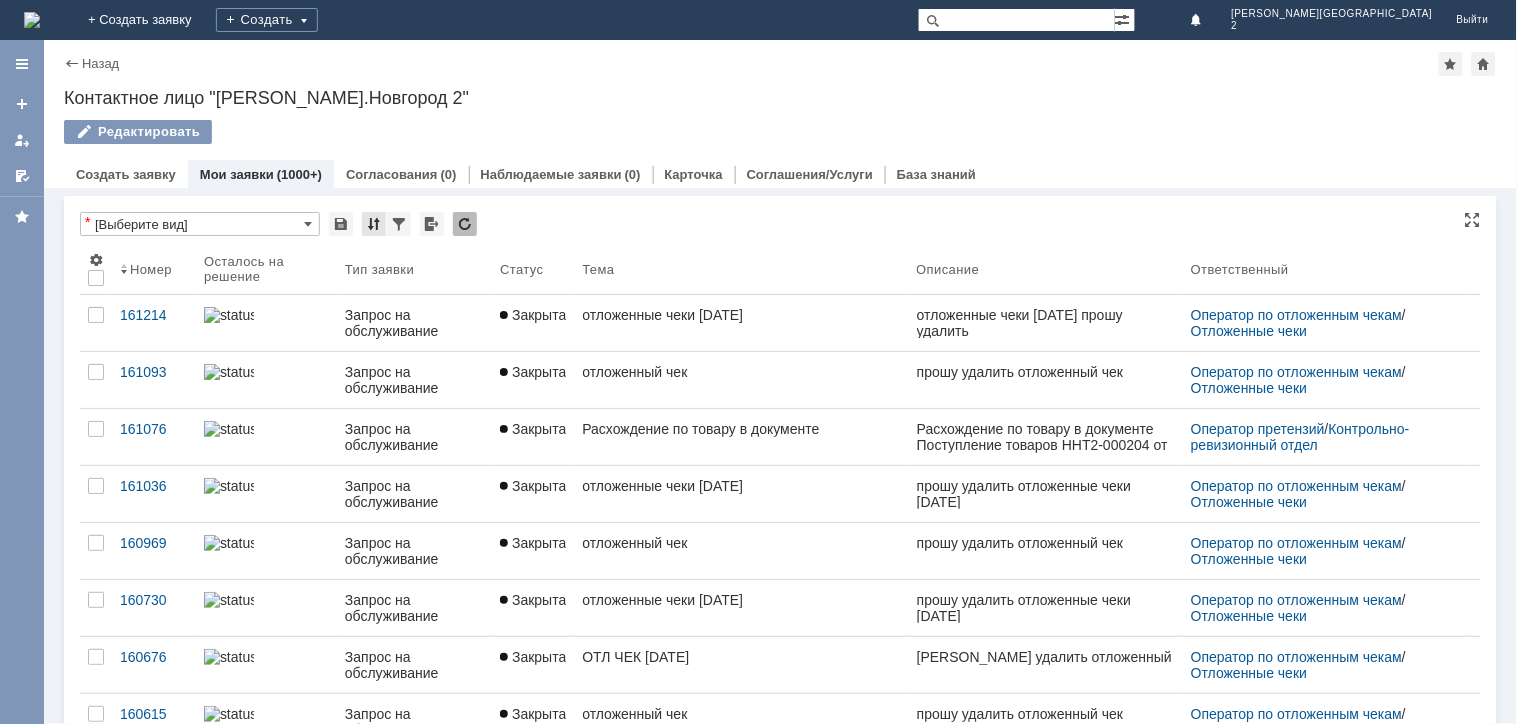 click at bounding box center (374, 224) 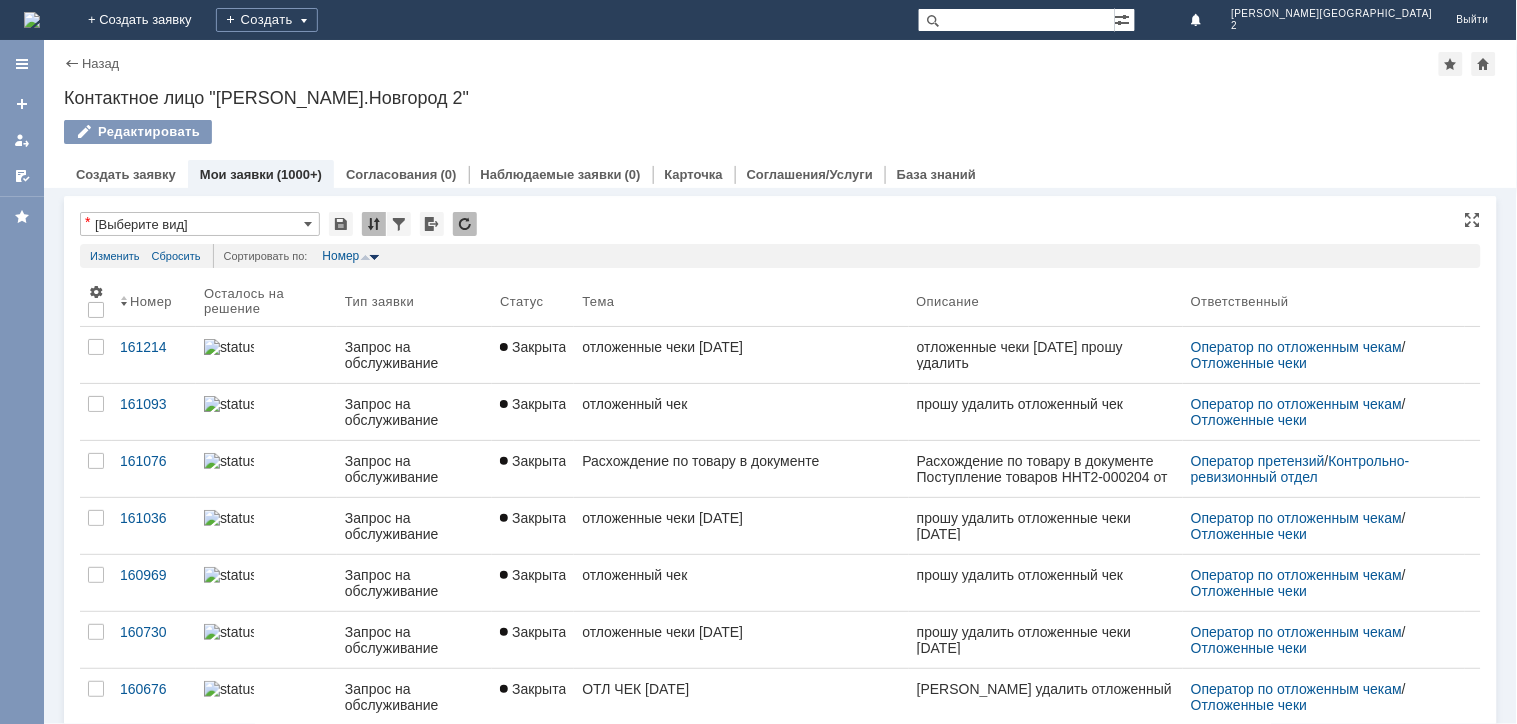 click at bounding box center (374, 224) 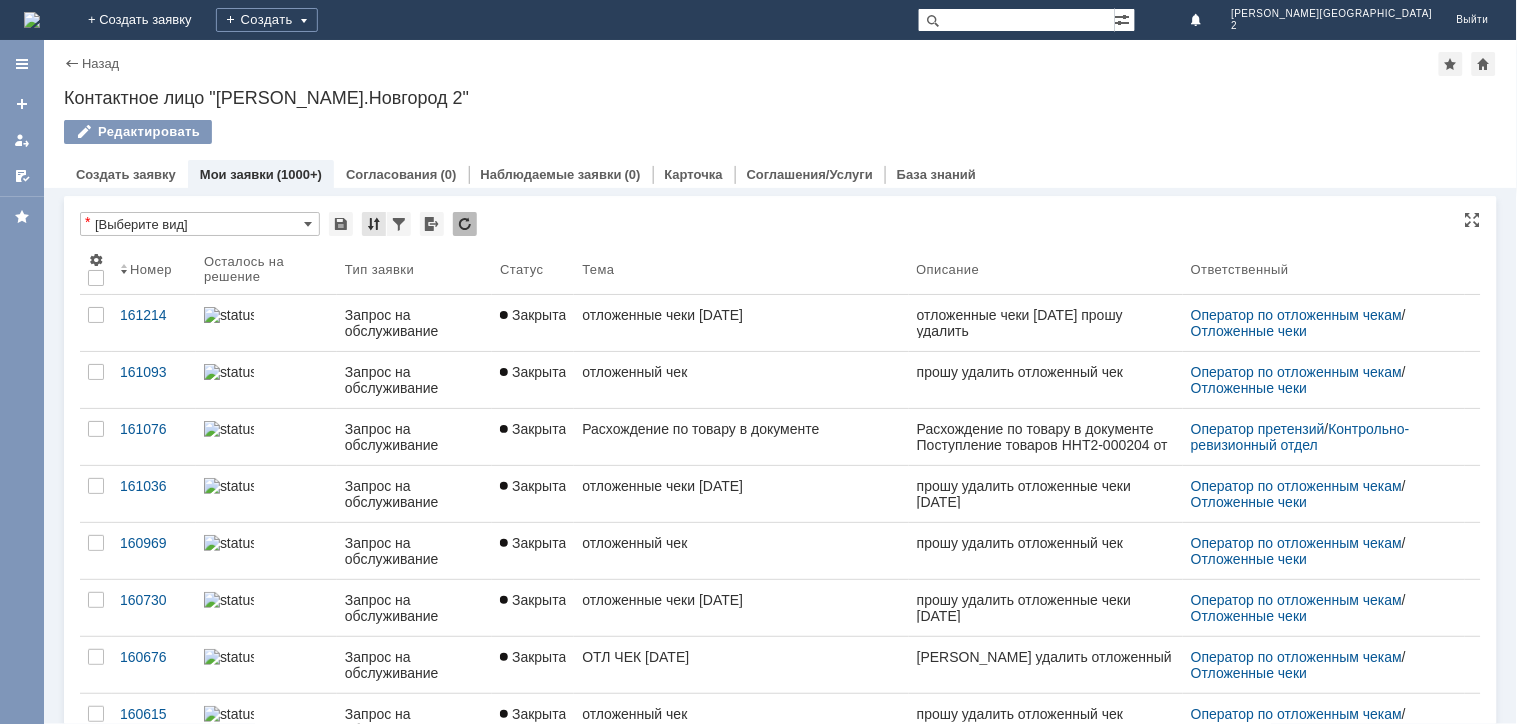 click at bounding box center (374, 224) 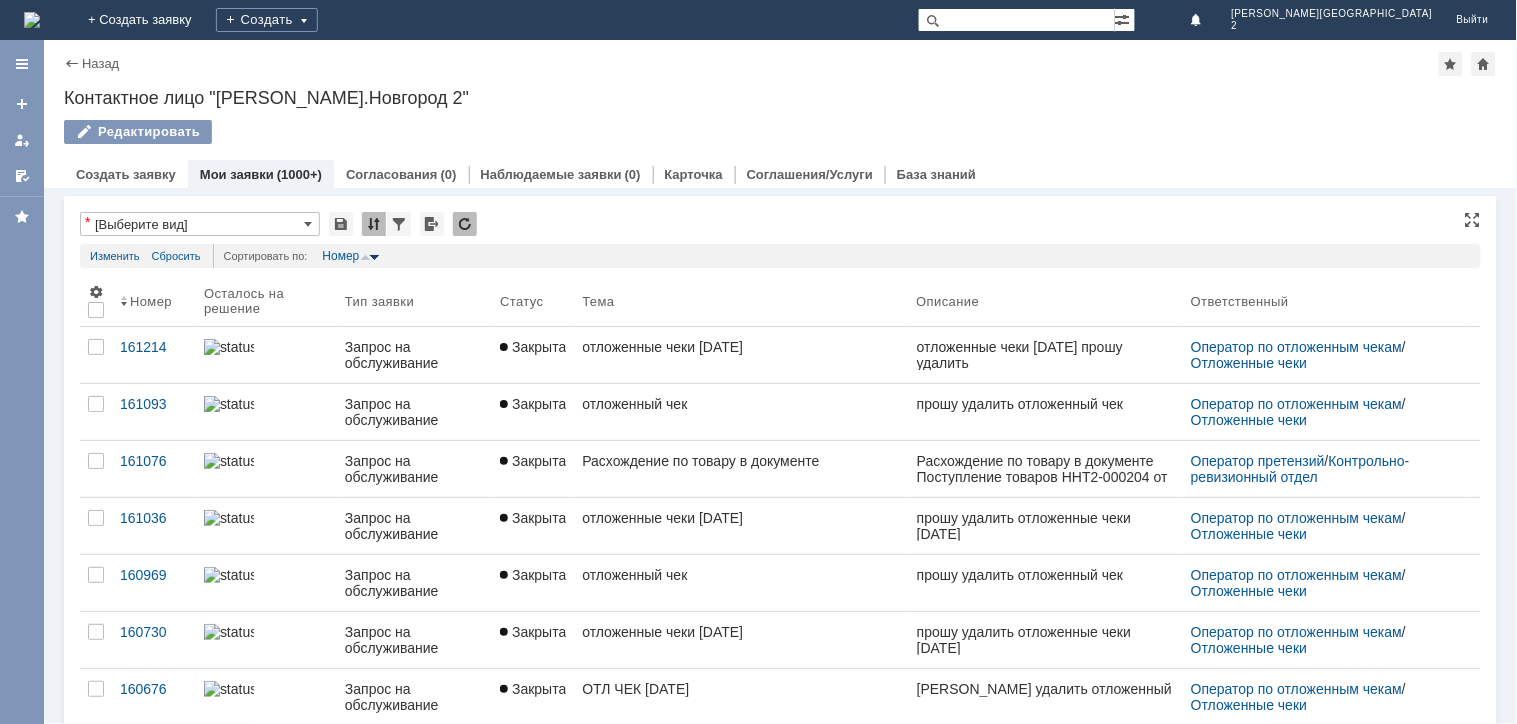 click on "Номер" at bounding box center [350, 256] 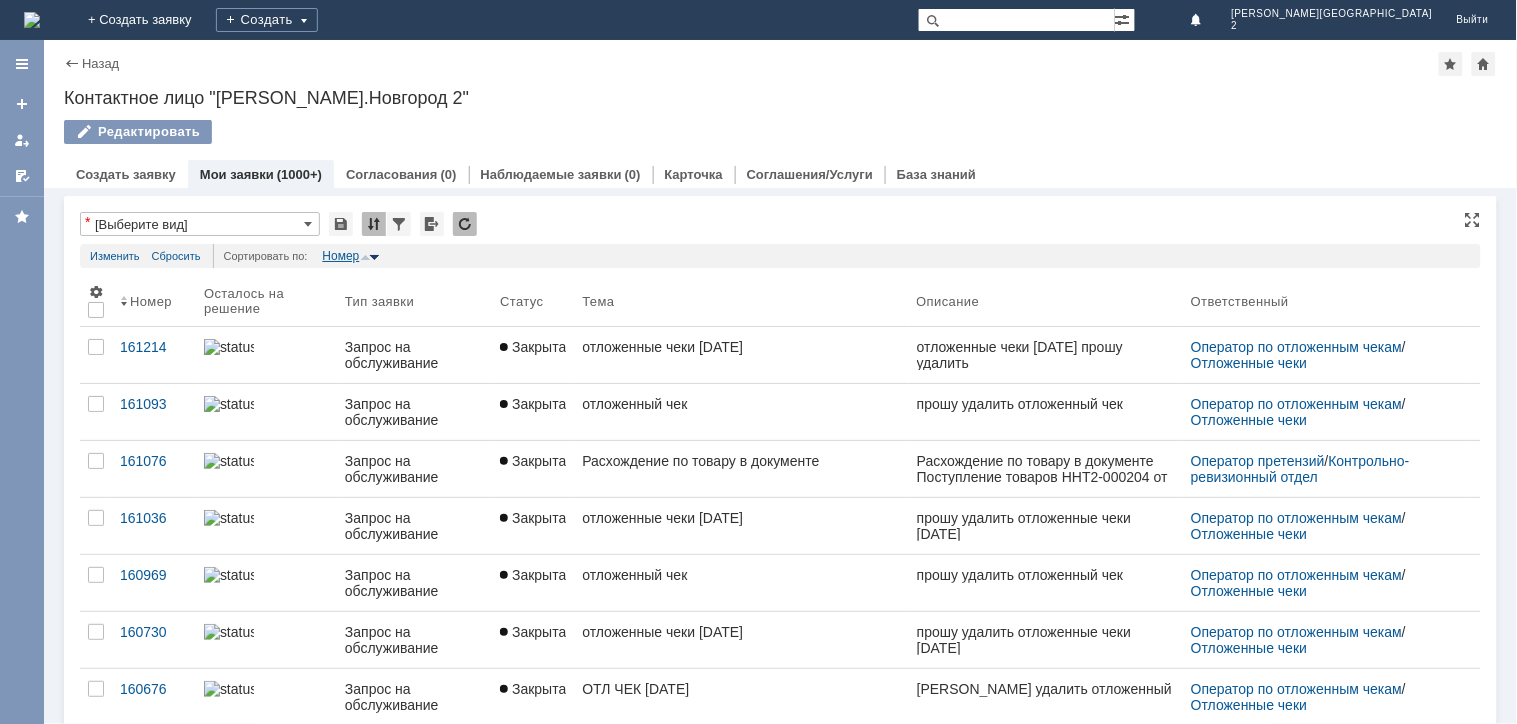 click on "Номер" at bounding box center (340, 256) 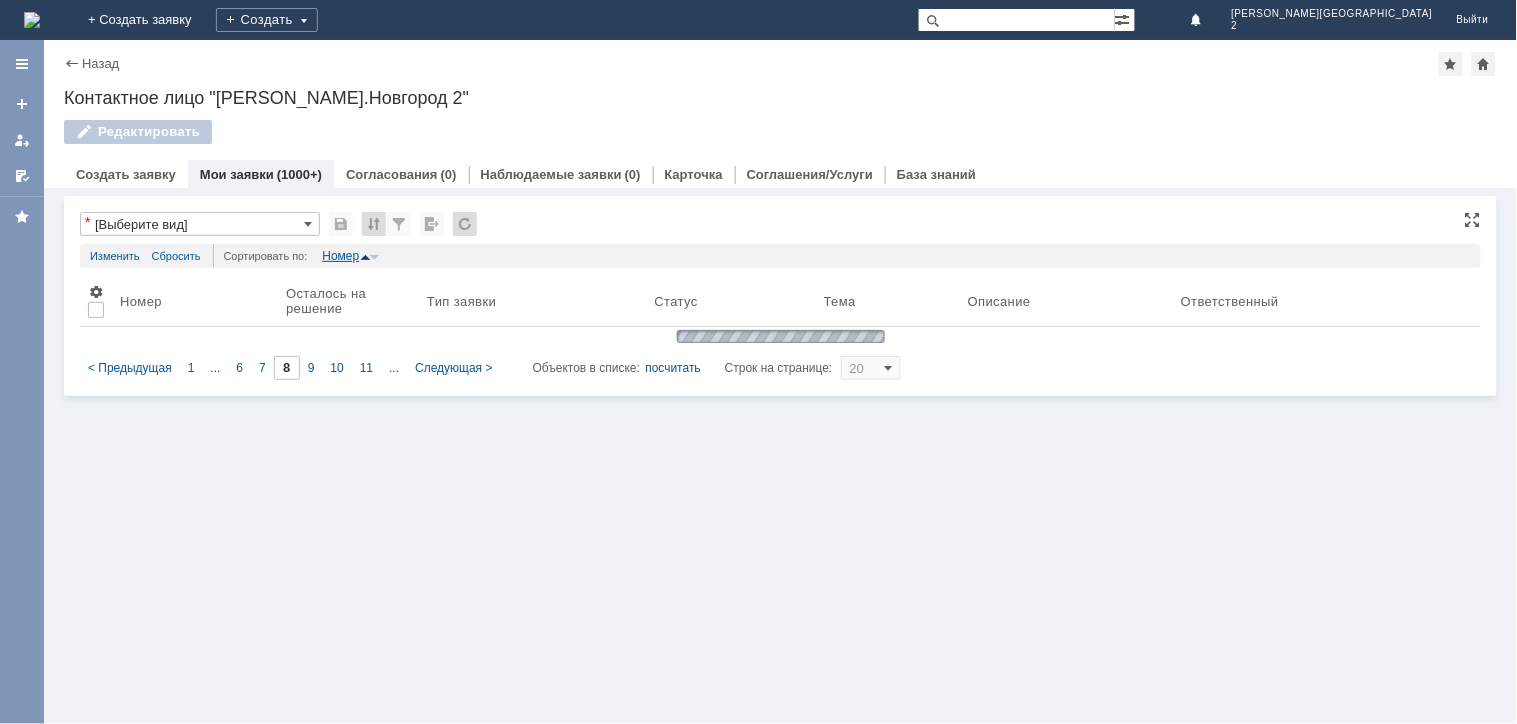 type on "1" 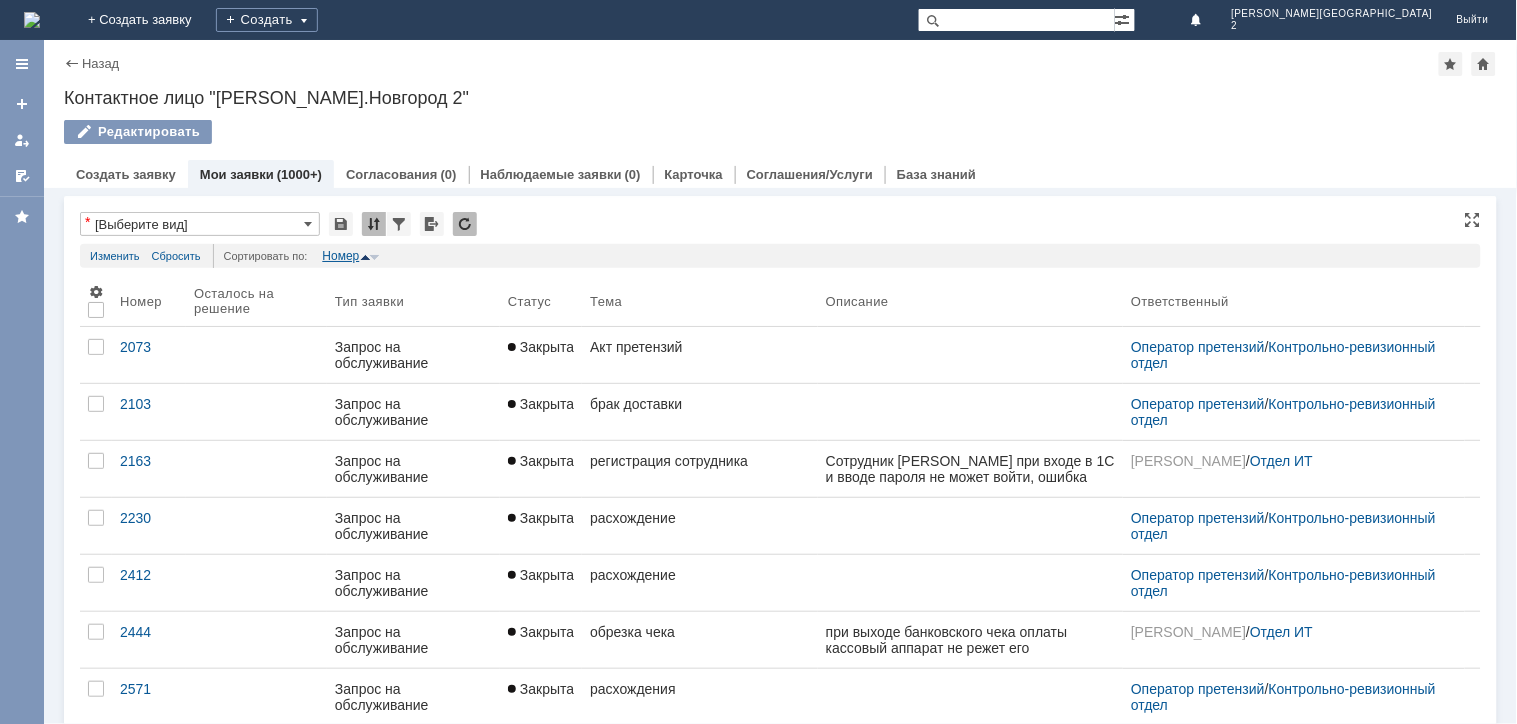 click on "Номер" at bounding box center [340, 256] 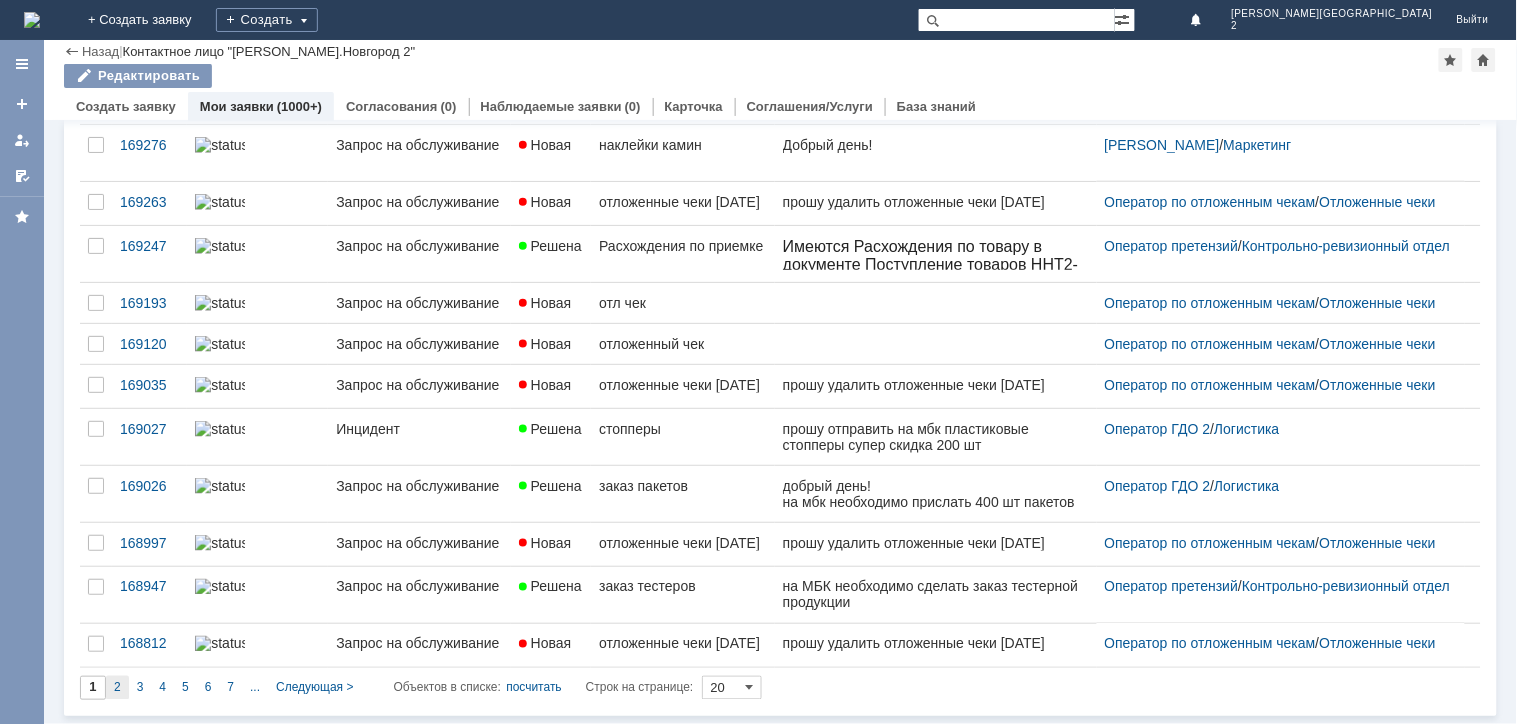click on "2" at bounding box center [117, 688] 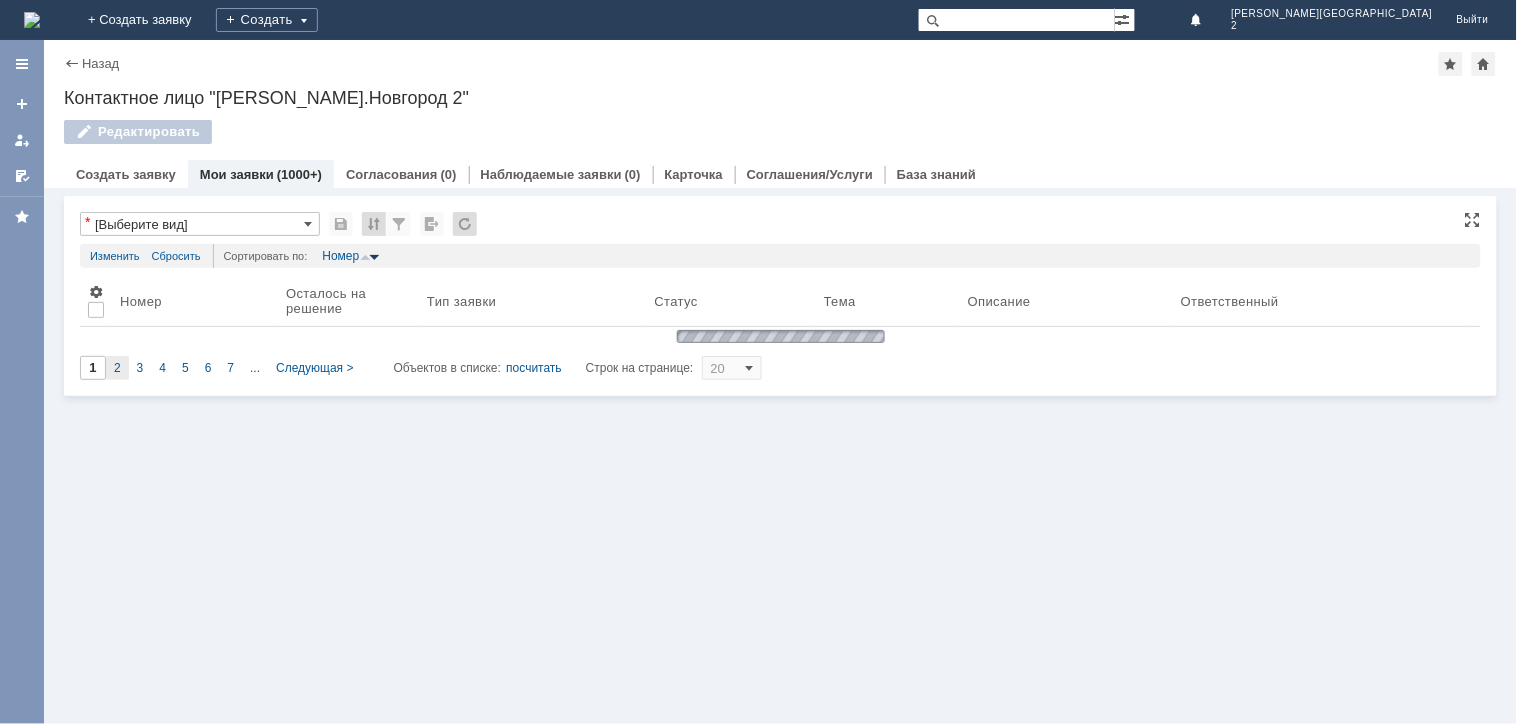 type on "2" 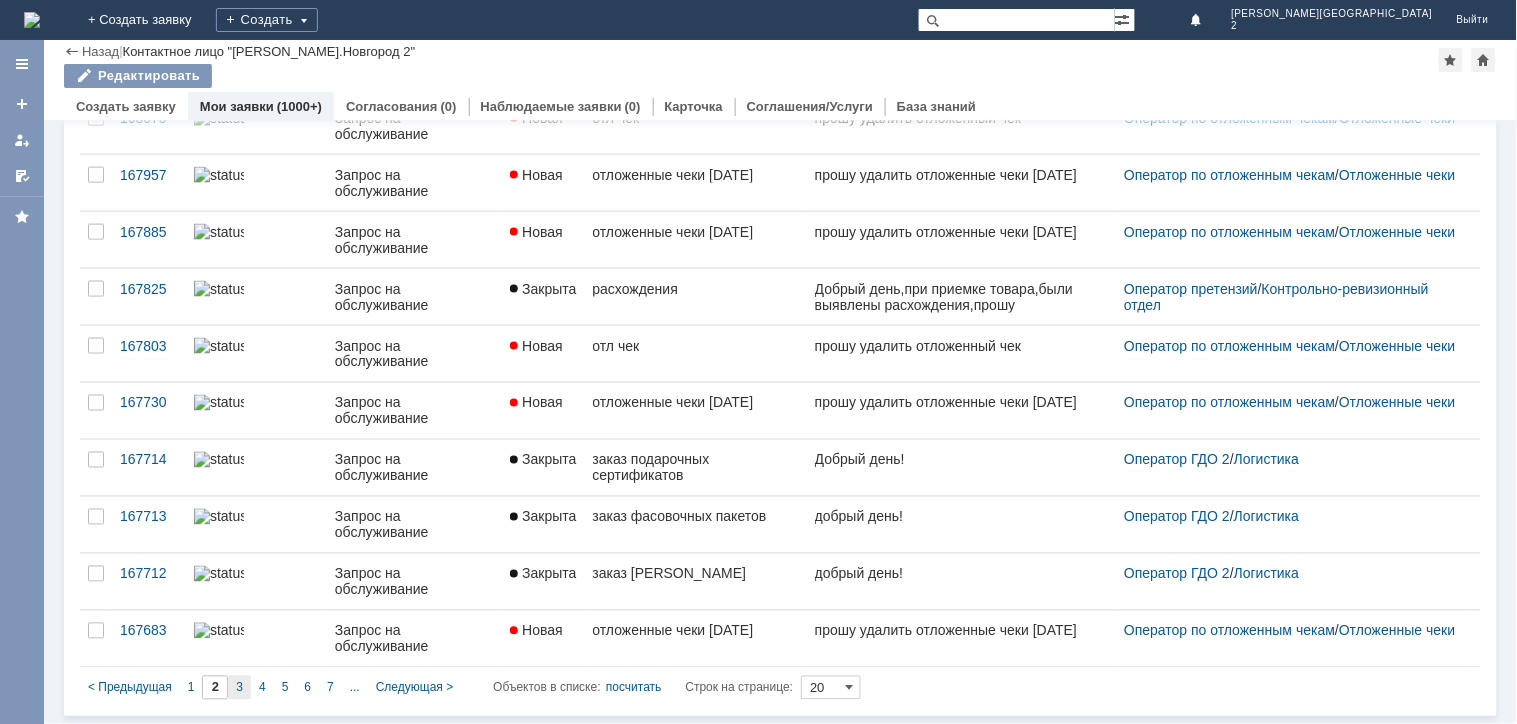 click on "3" at bounding box center (239, 688) 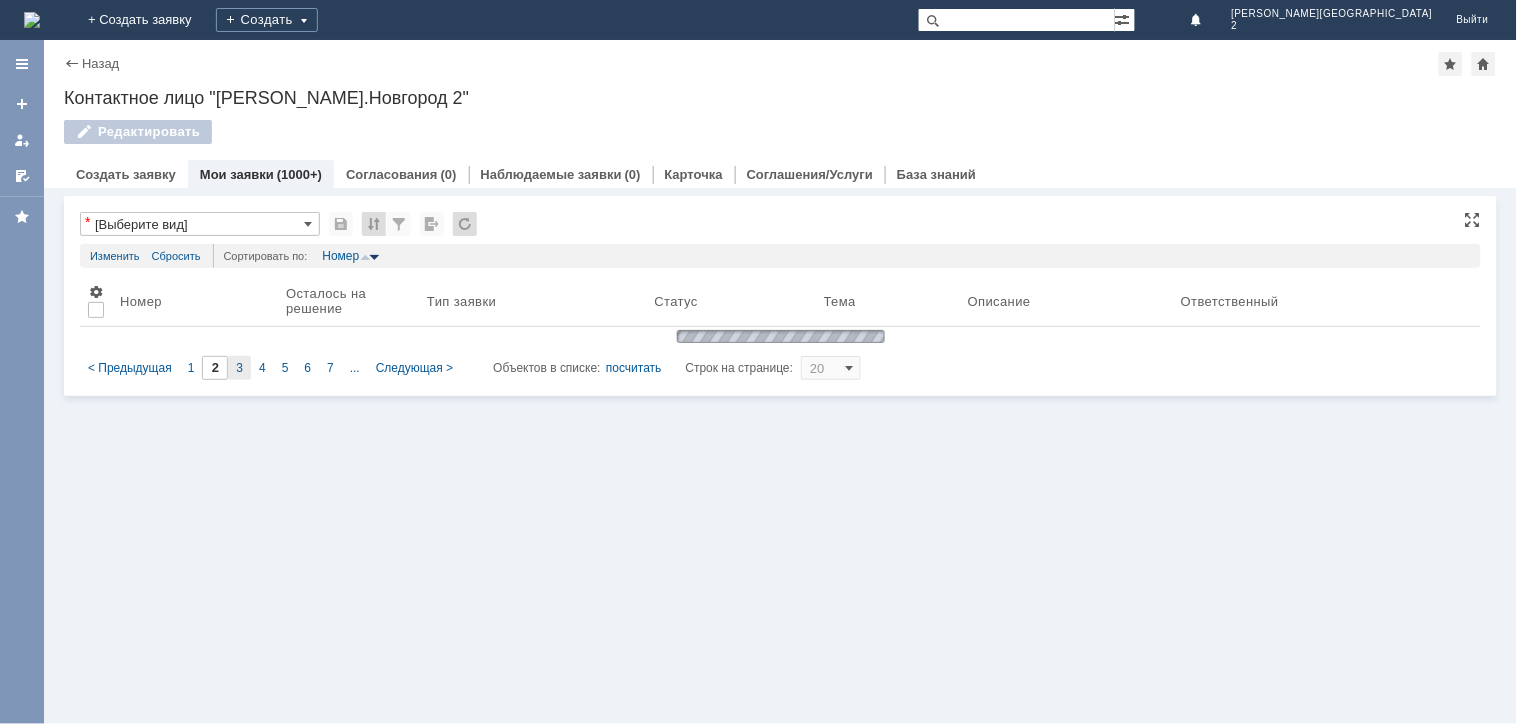 type on "3" 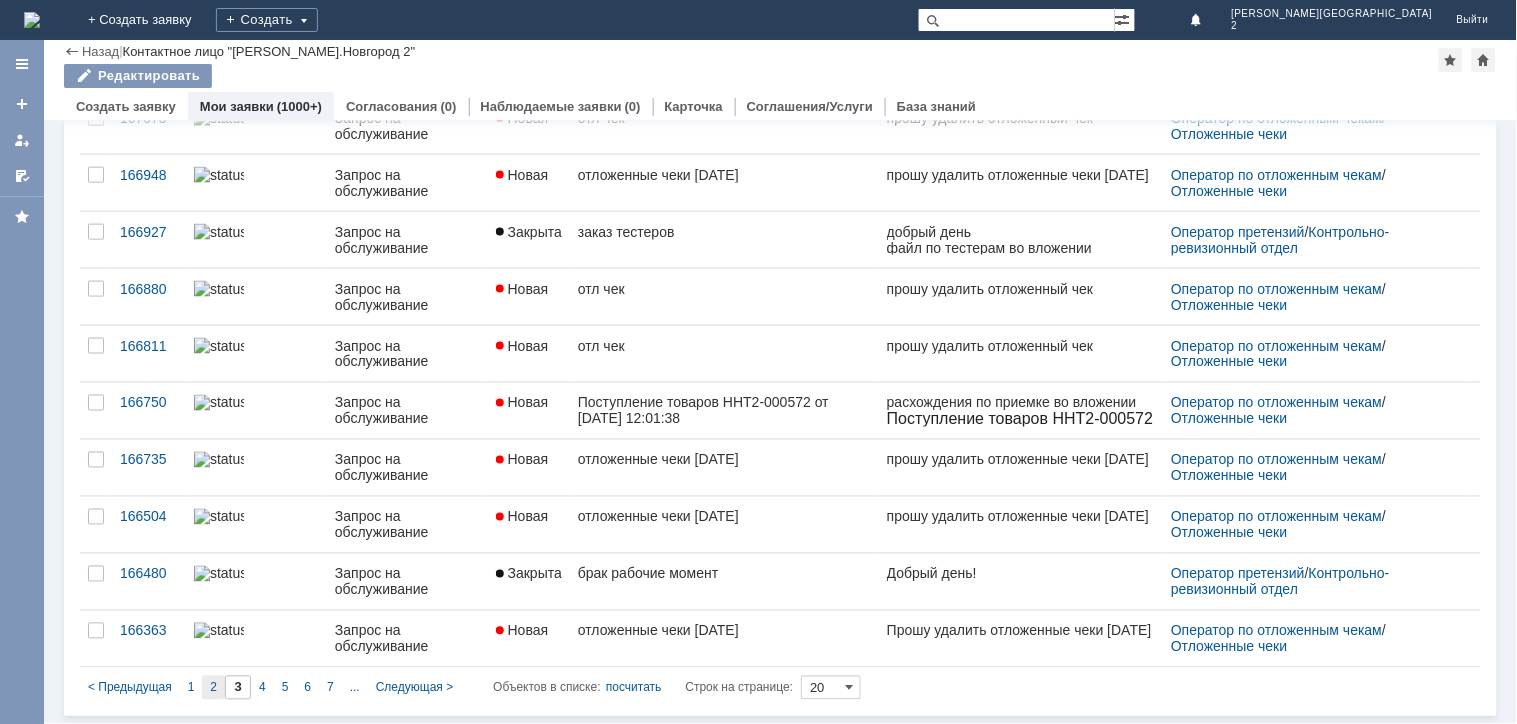 click on "2" at bounding box center [213, 688] 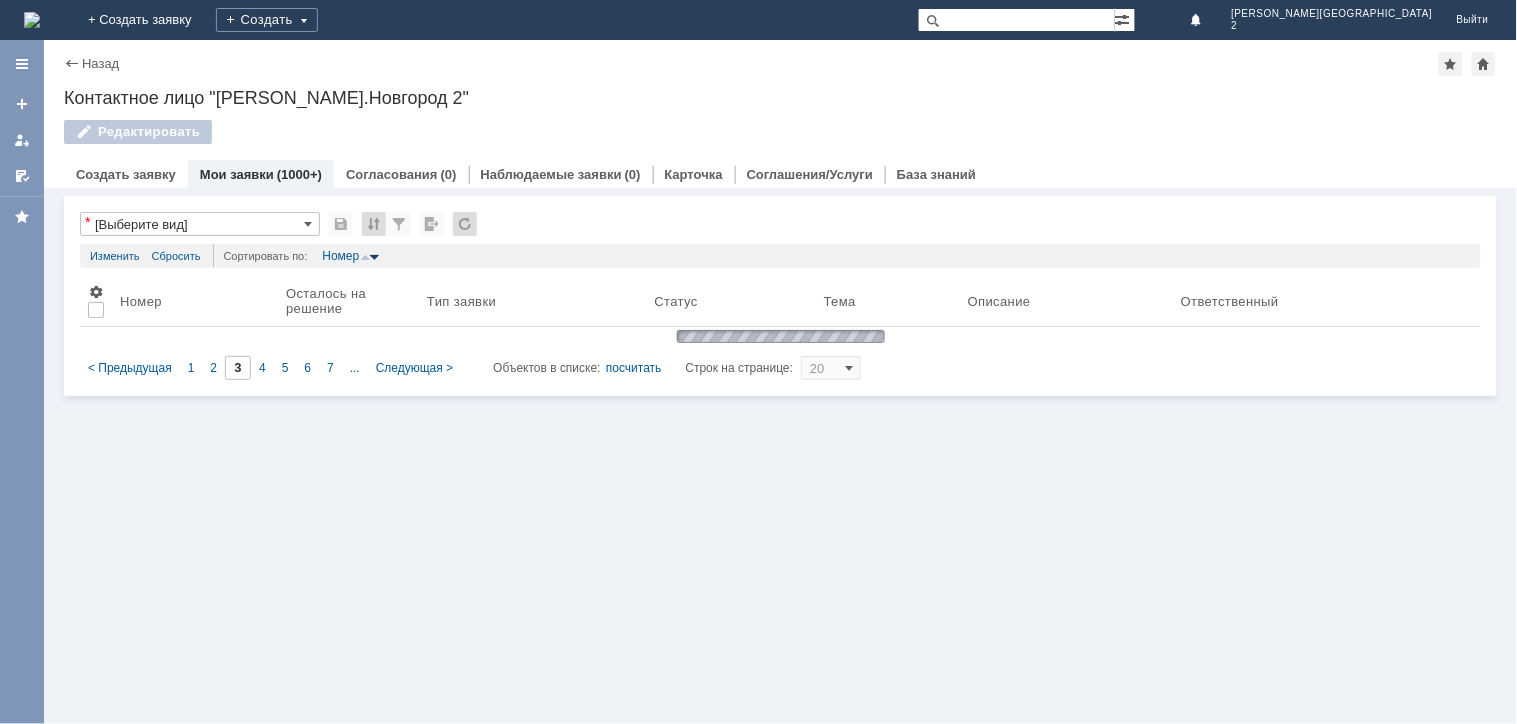 type on "2" 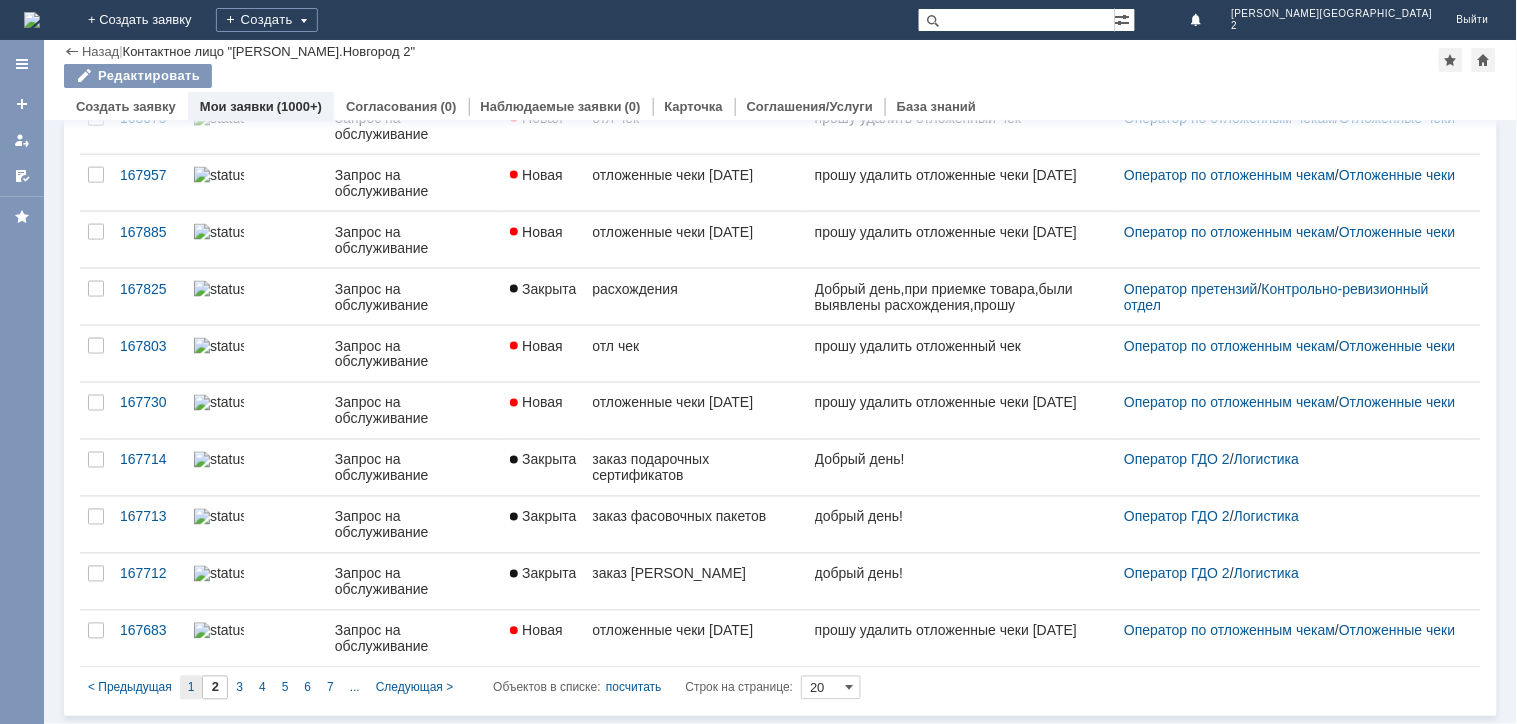 click on "1" at bounding box center (191, 688) 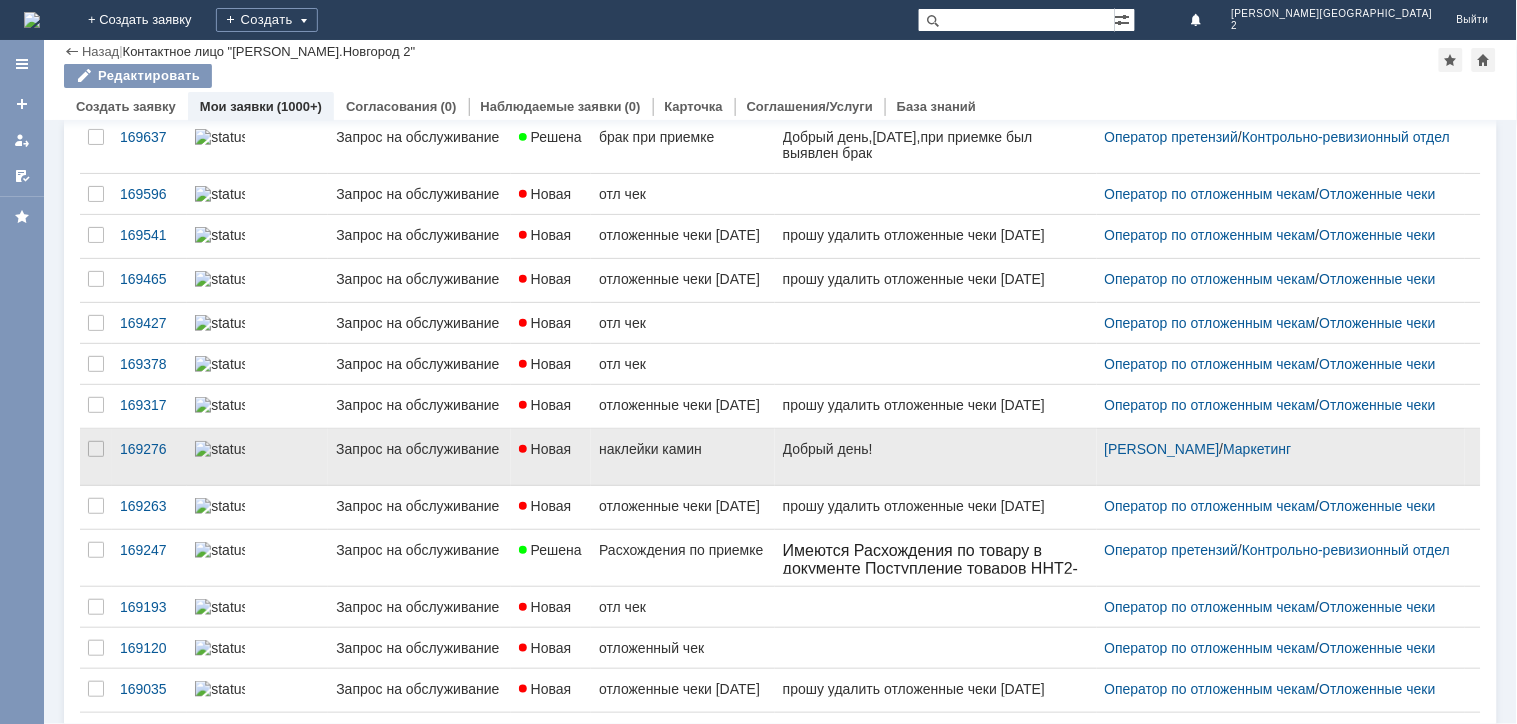 click on "наклейки камин" at bounding box center [683, 457] 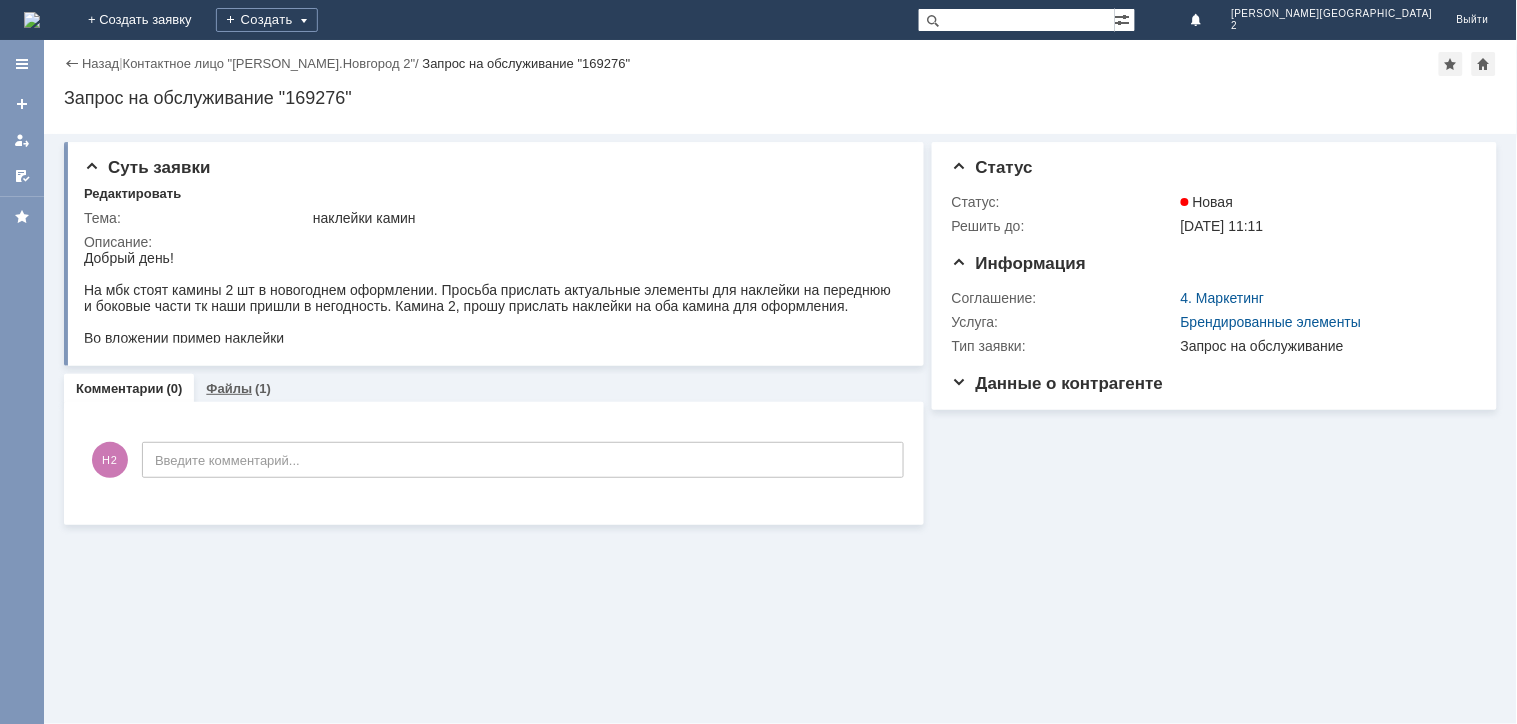 click on "Файлы" at bounding box center [229, 388] 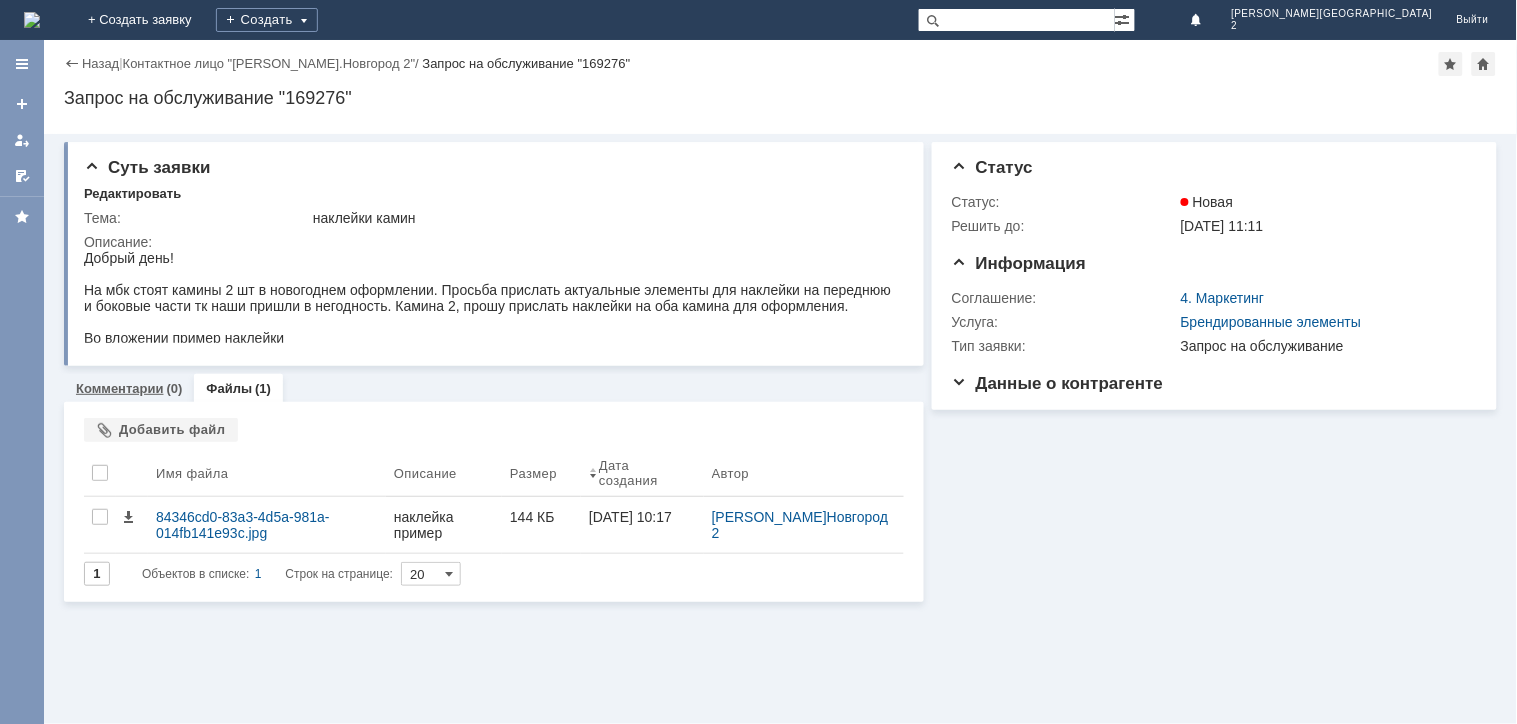 click on "(0)" at bounding box center (175, 388) 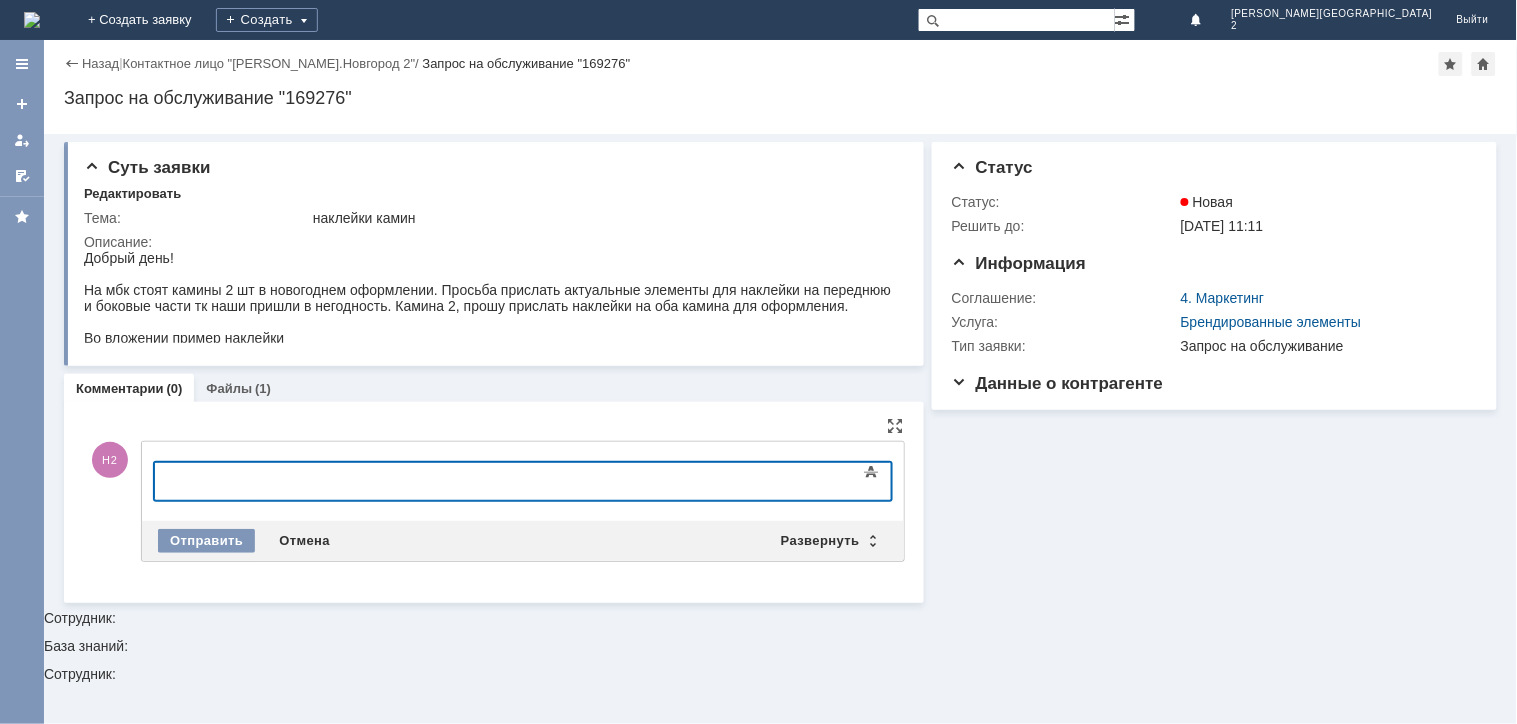 click at bounding box center (316, 478) 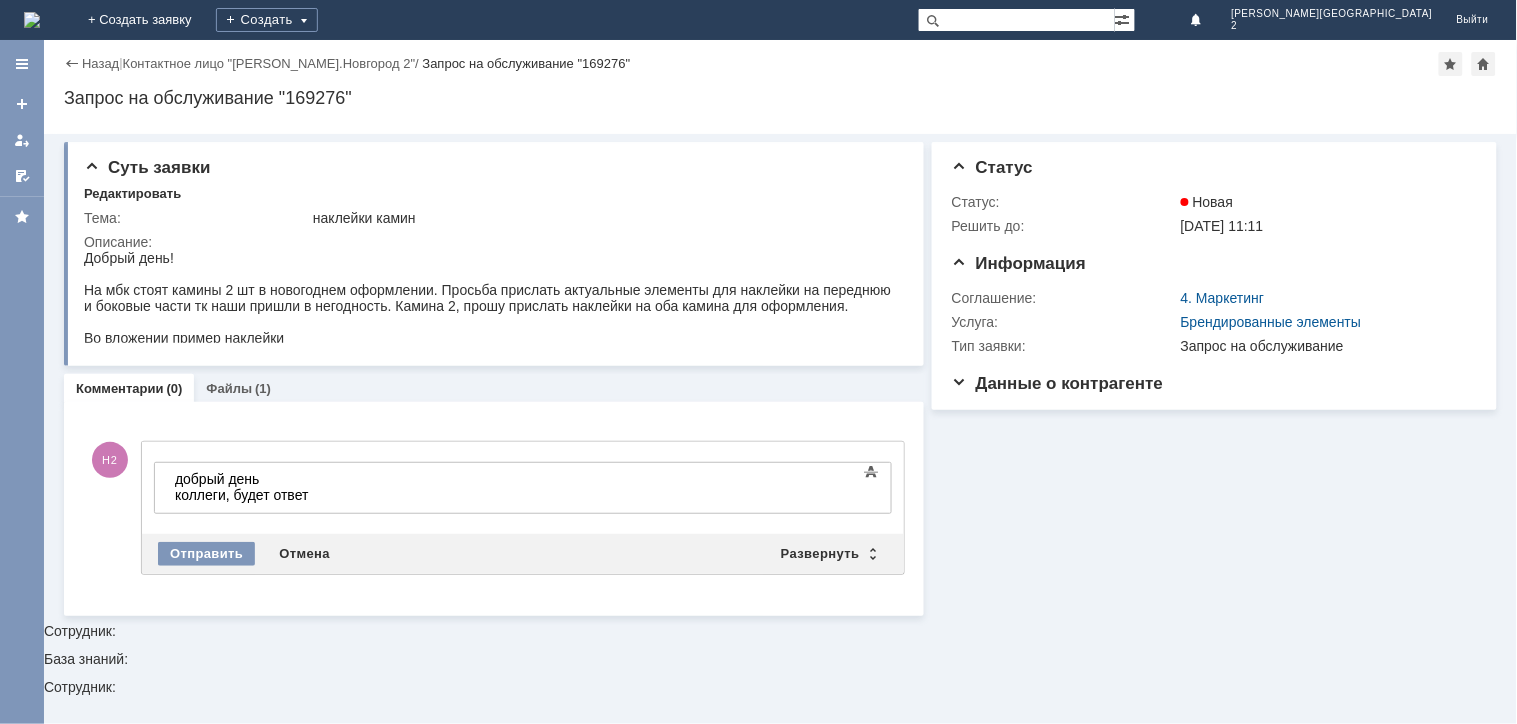 click on "Информация Статус Статус: Новая Решить до: [DATE] 11:11 Информация Соглашение: 4. Маркетинг Услуга: Брендированные элементы Тип заявки: Запрос на обслуживание Данные о контрагенте Контактное лицо: [PERSON_NAME].Новгород 2 Контактный e-mail: [EMAIL_ADDRESS][DOMAIN_NAME] Контактный телефон: [PHONE_NUMBER]" at bounding box center [1210, 375] 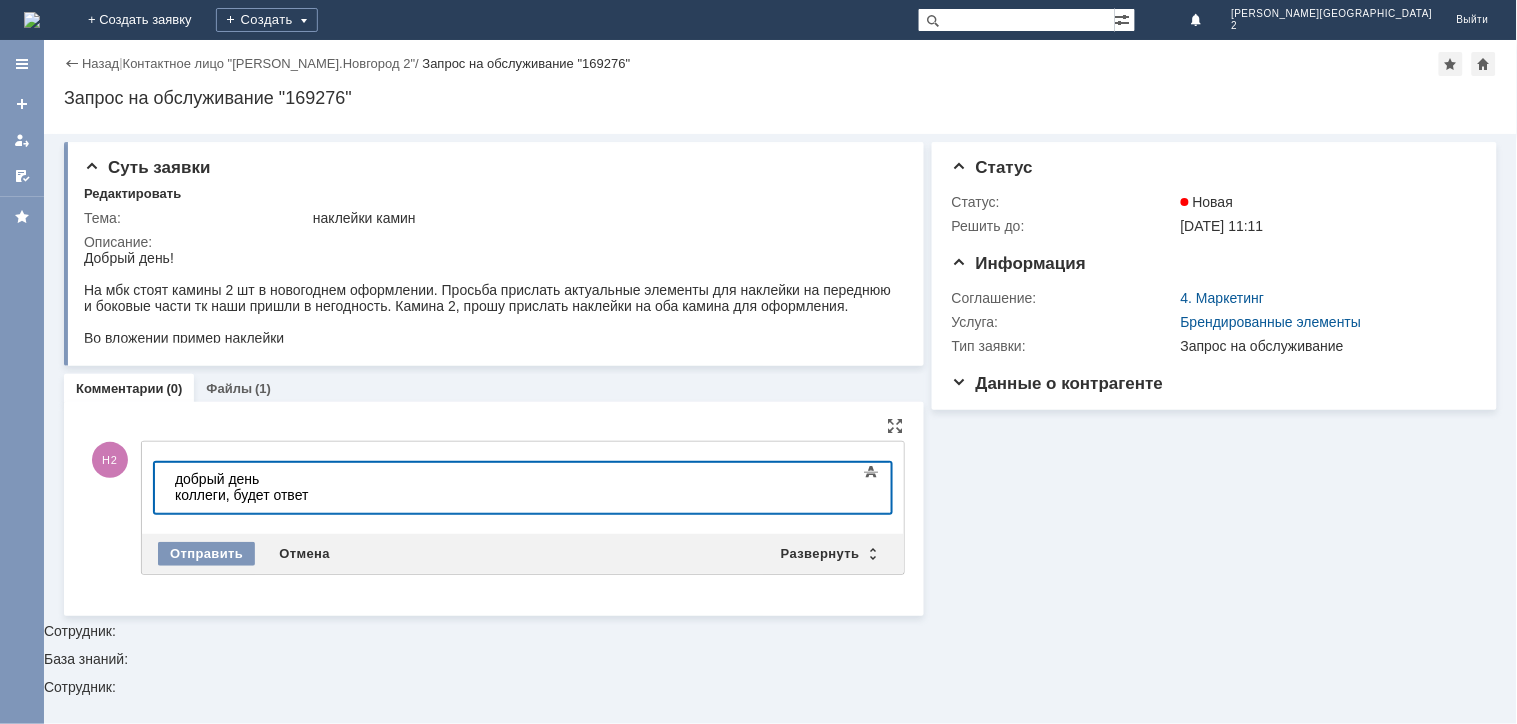 click on "добрый день ​коллеги, будет ответ" at bounding box center (316, 486) 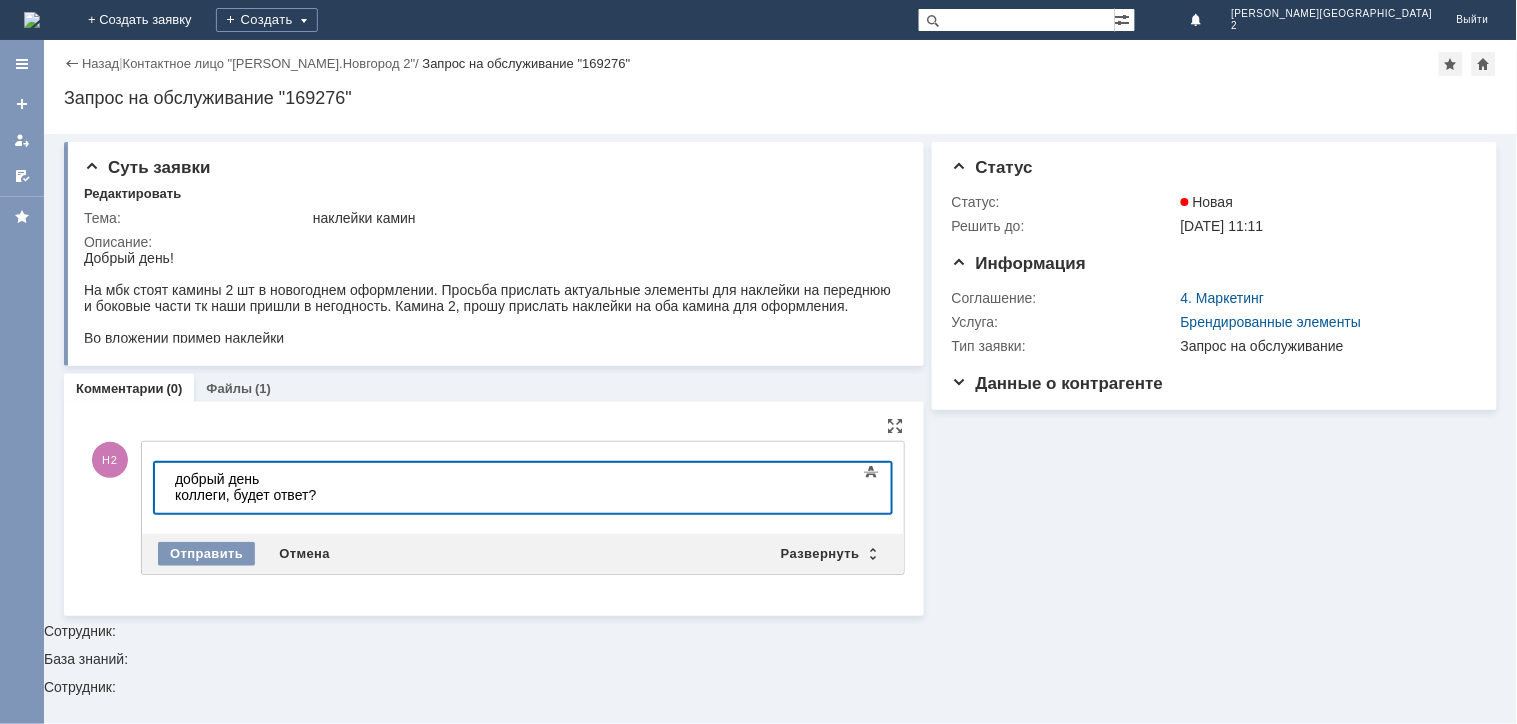click on "​коллеги, будет ответ?" at bounding box center [316, 494] 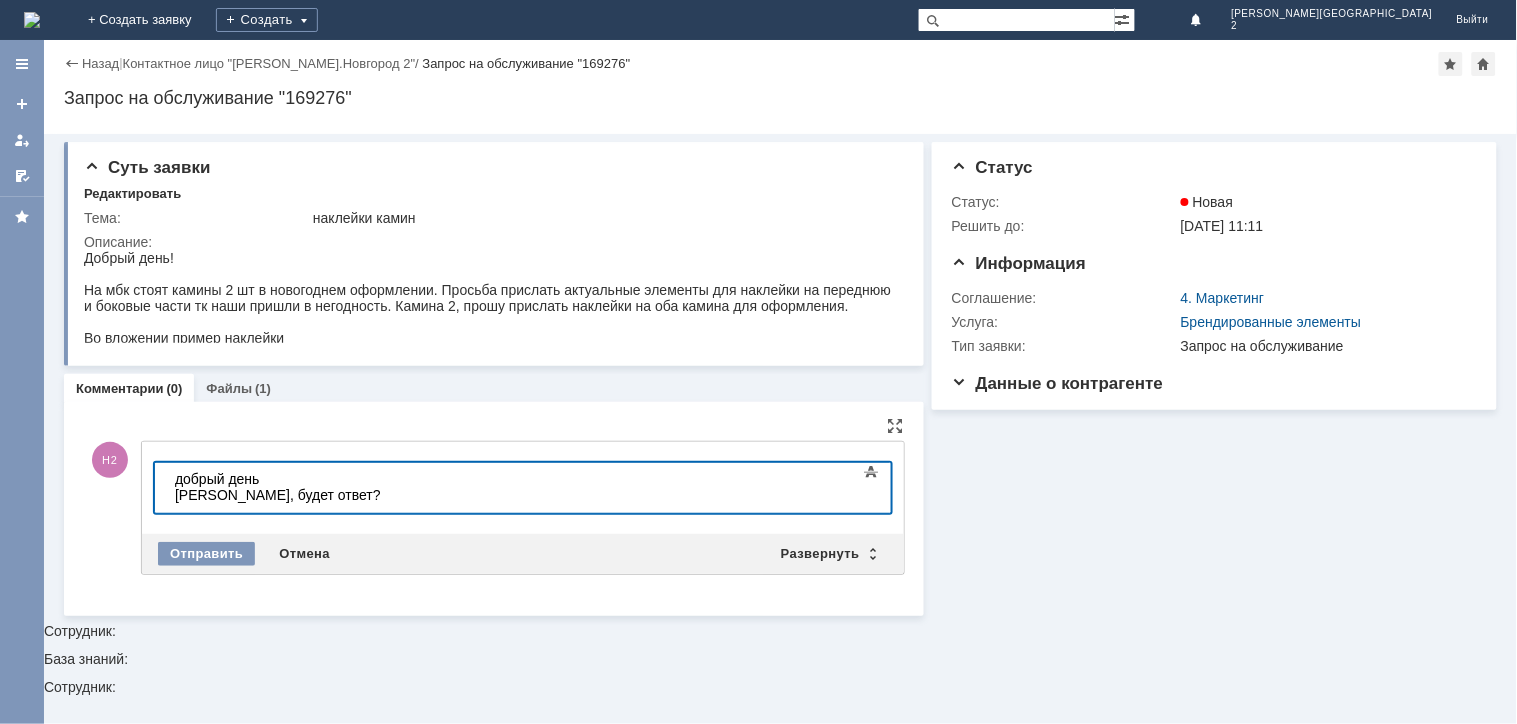 click on "добрый день" at bounding box center [316, 478] 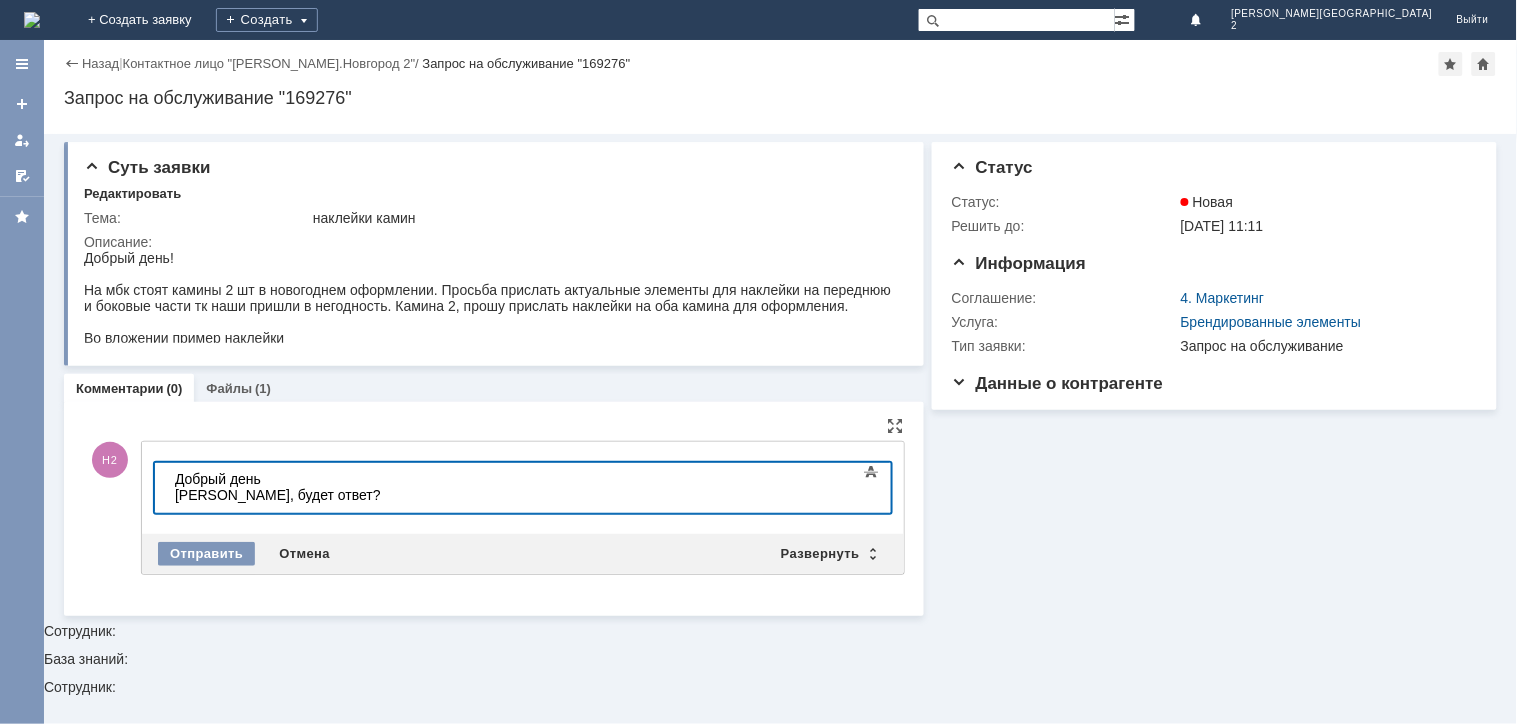 click on "[PERSON_NAME], будет ответ?" at bounding box center (316, 494) 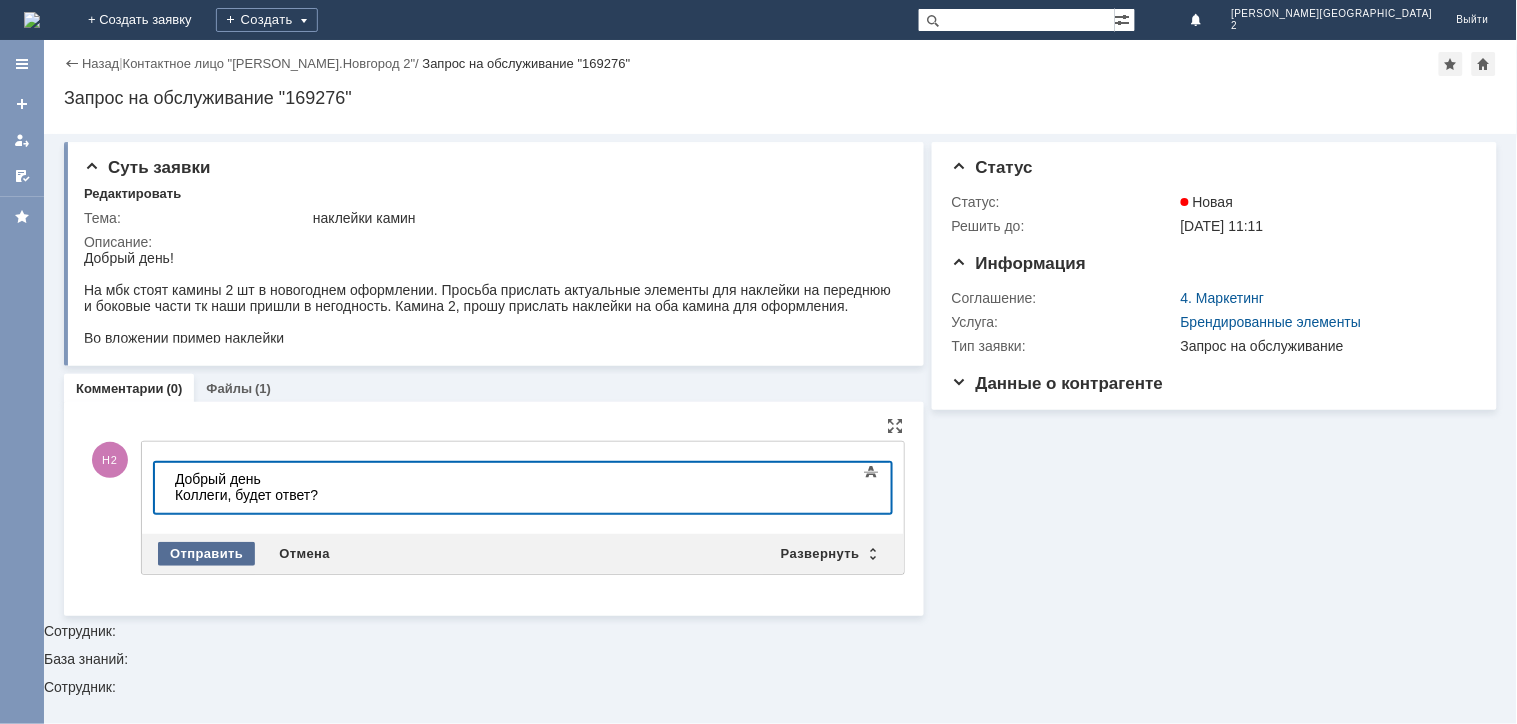 click on "Отправить" at bounding box center [206, 554] 